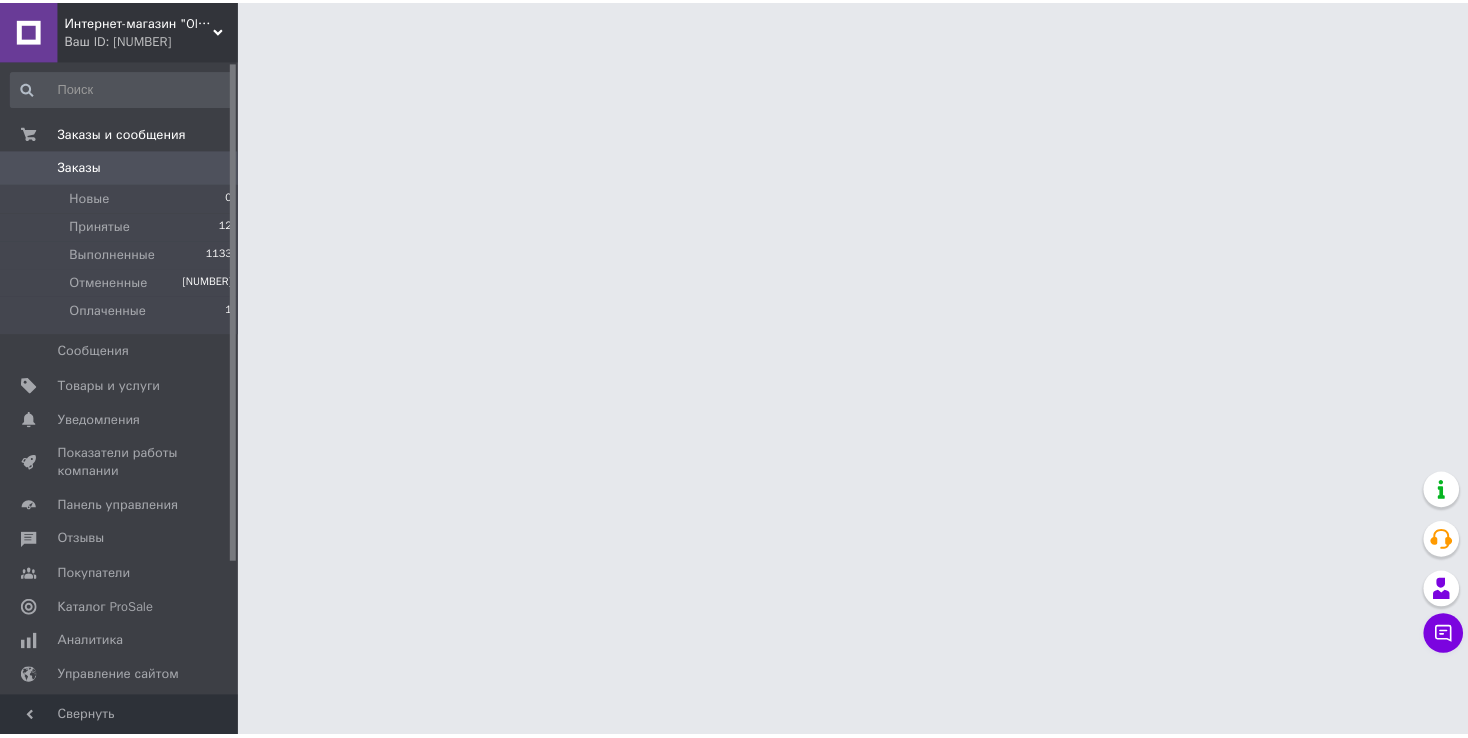 scroll, scrollTop: 0, scrollLeft: 0, axis: both 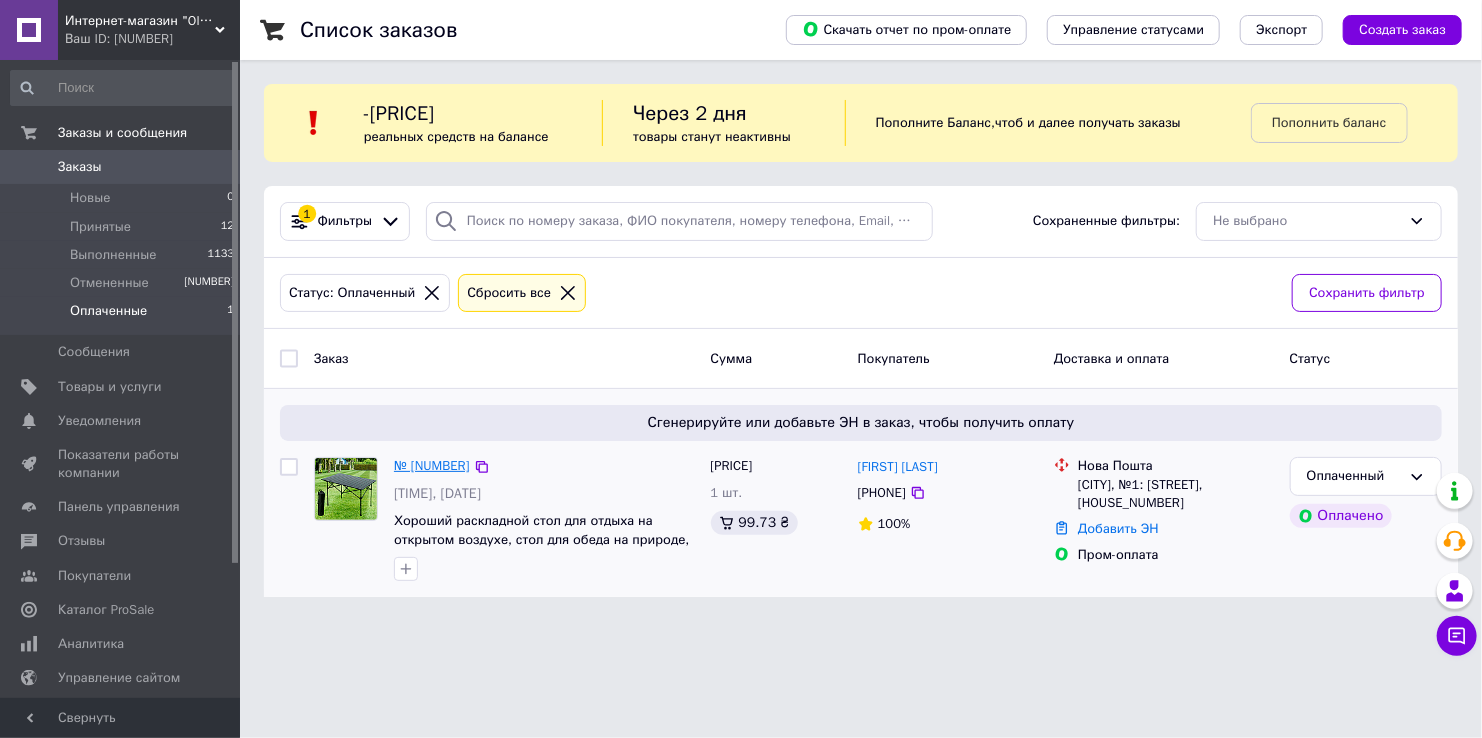click on "№ [NUMBER]" at bounding box center [432, 465] 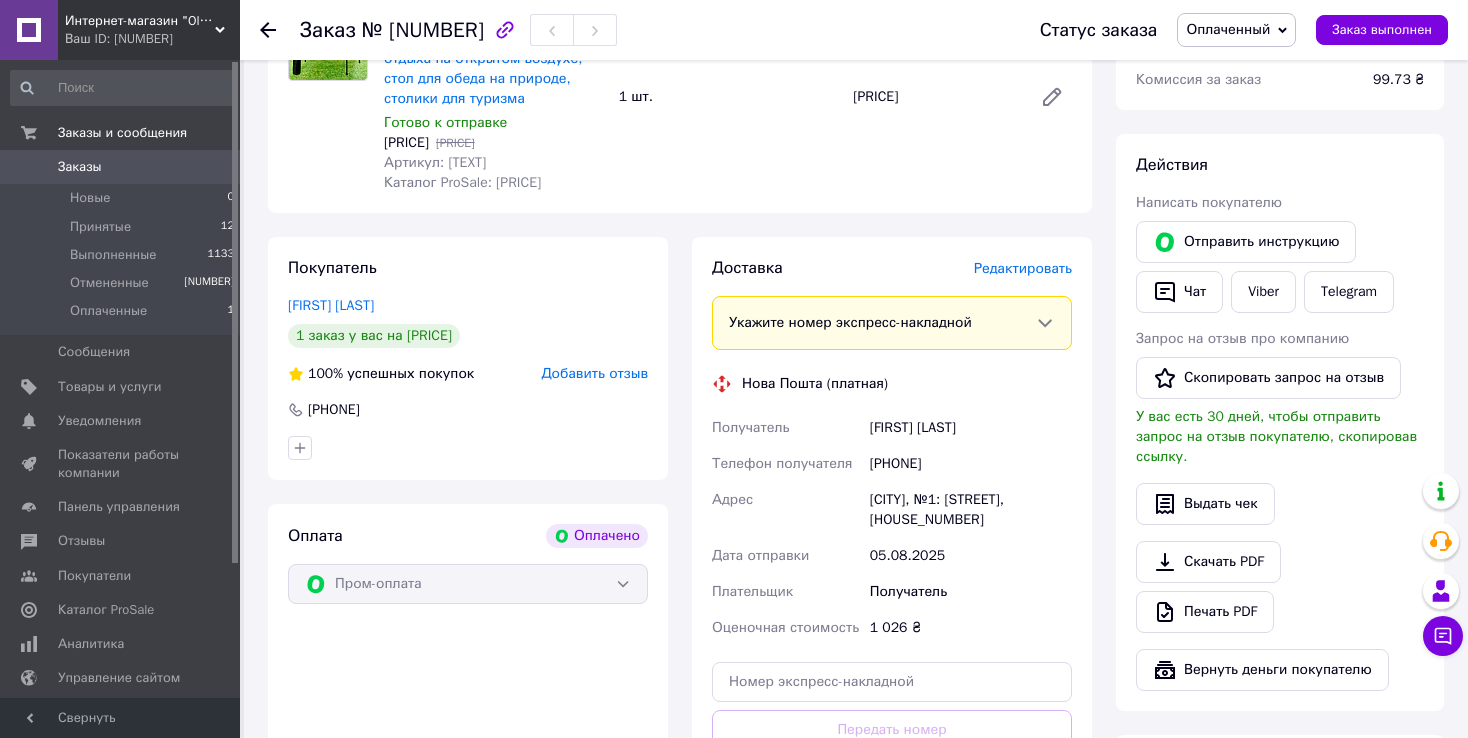 scroll, scrollTop: 300, scrollLeft: 0, axis: vertical 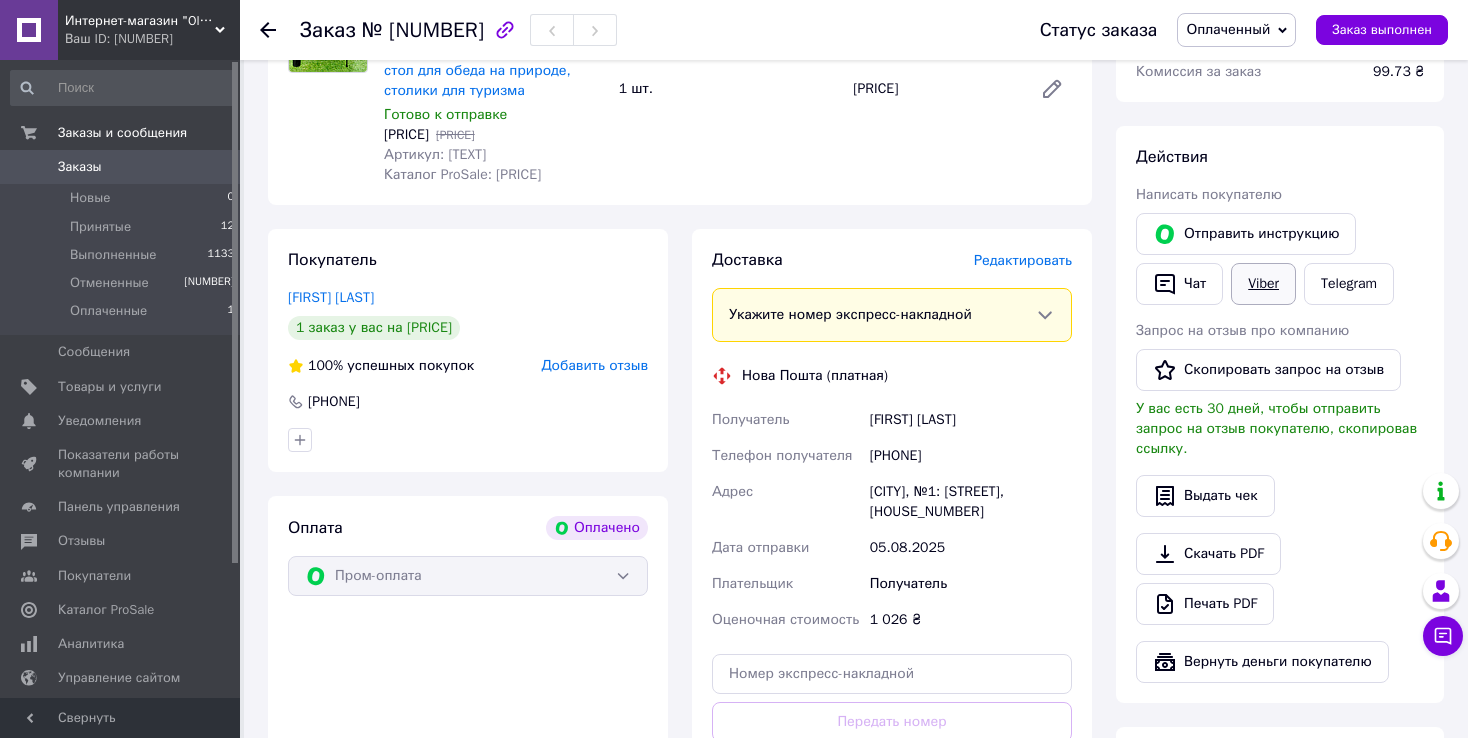 click on "Viber" at bounding box center (1263, 284) 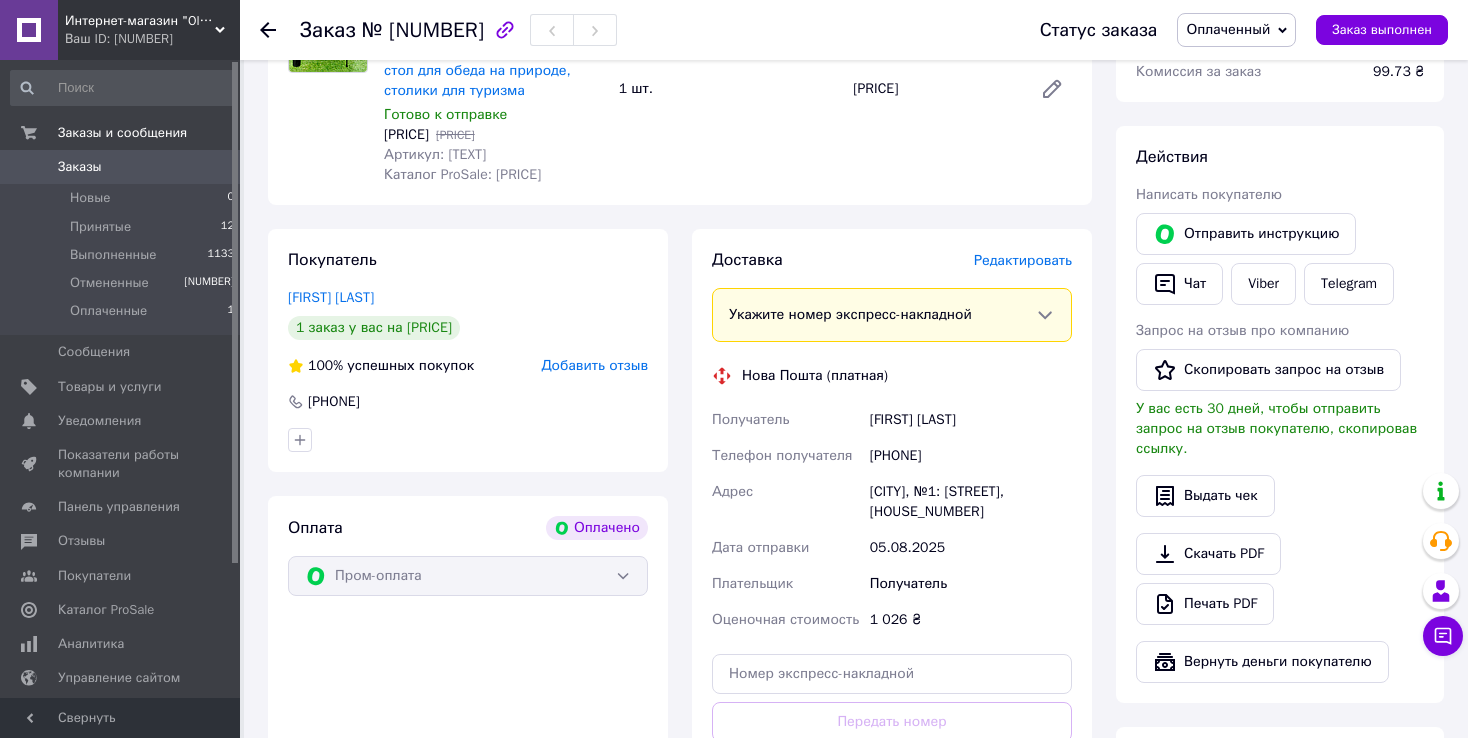 drag, startPoint x: 1067, startPoint y: 403, endPoint x: 1051, endPoint y: 409, distance: 17.088007 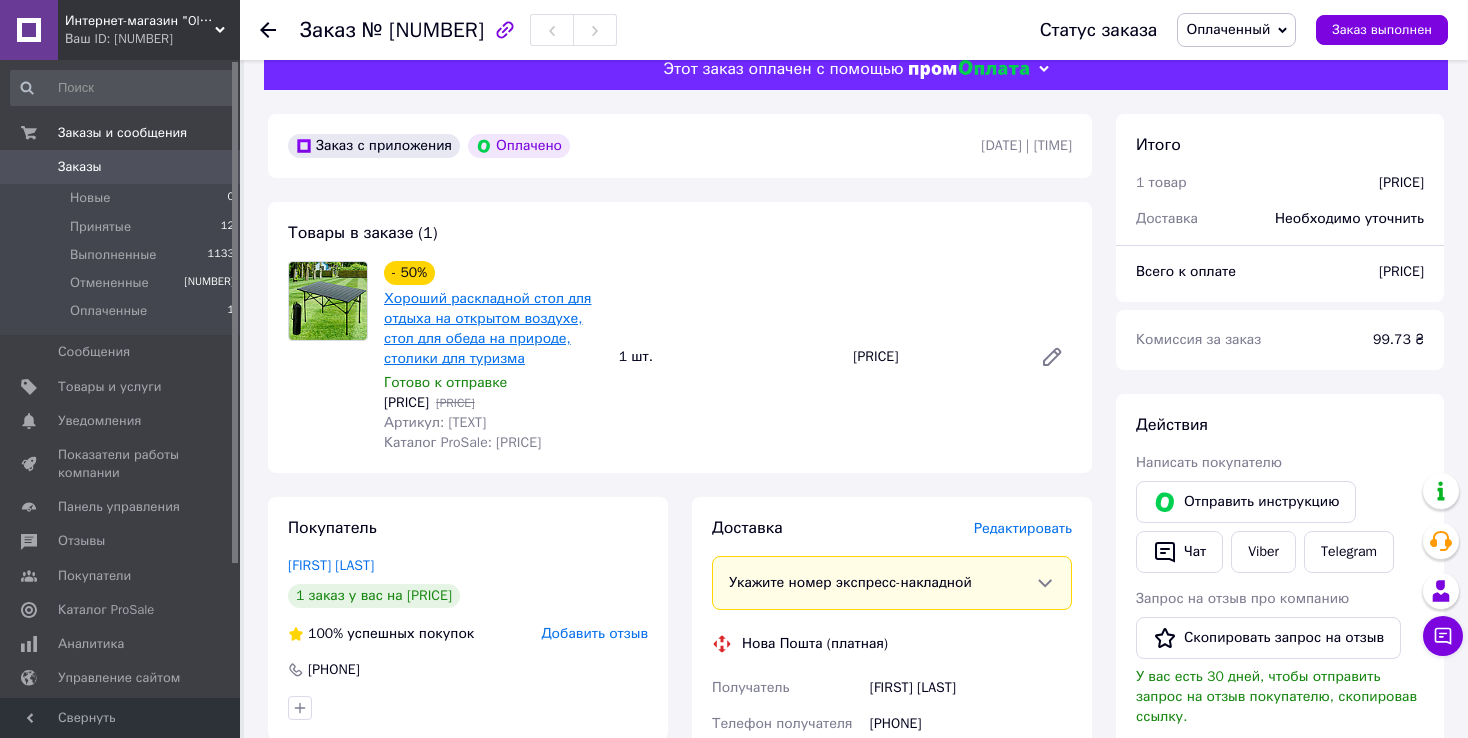 scroll, scrollTop: 0, scrollLeft: 0, axis: both 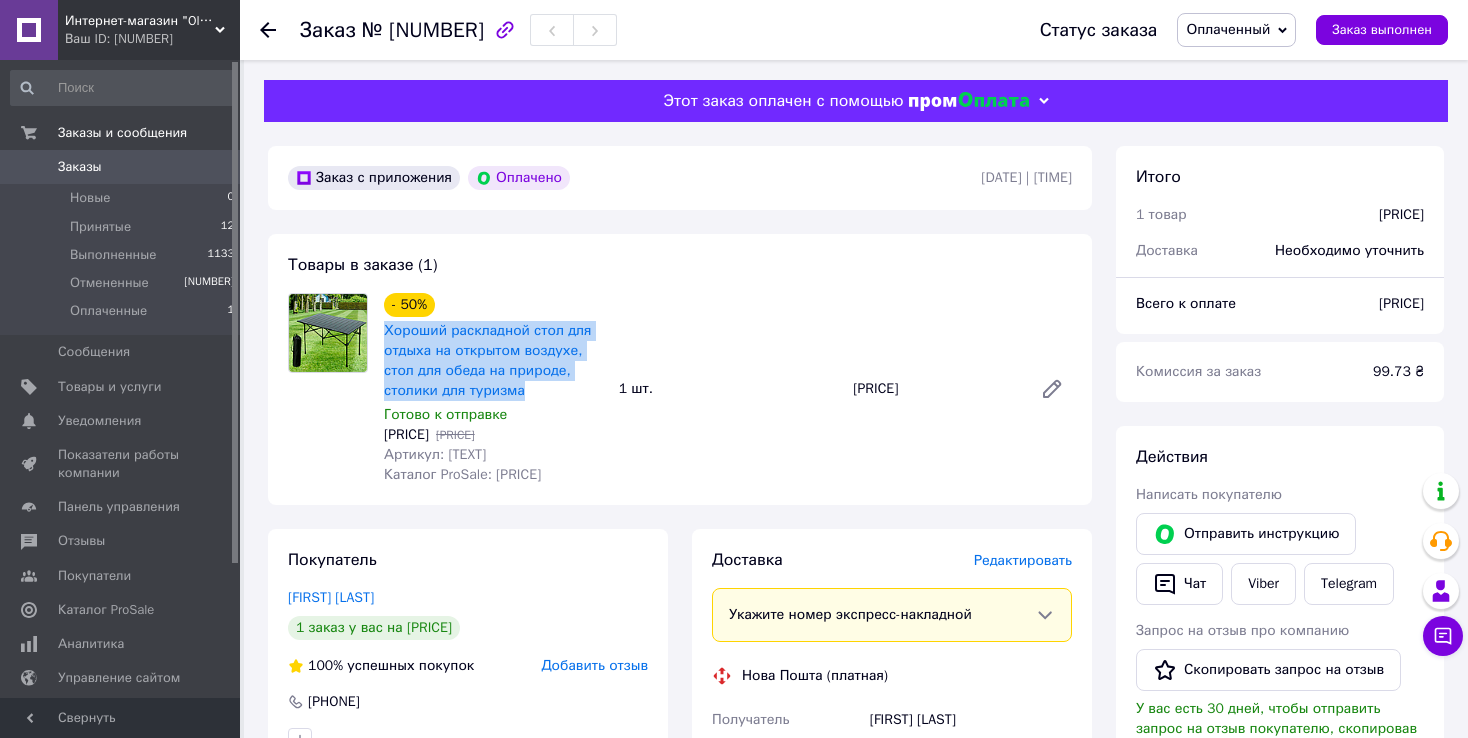 drag, startPoint x: 377, startPoint y: 327, endPoint x: 514, endPoint y: 403, distance: 156.66844 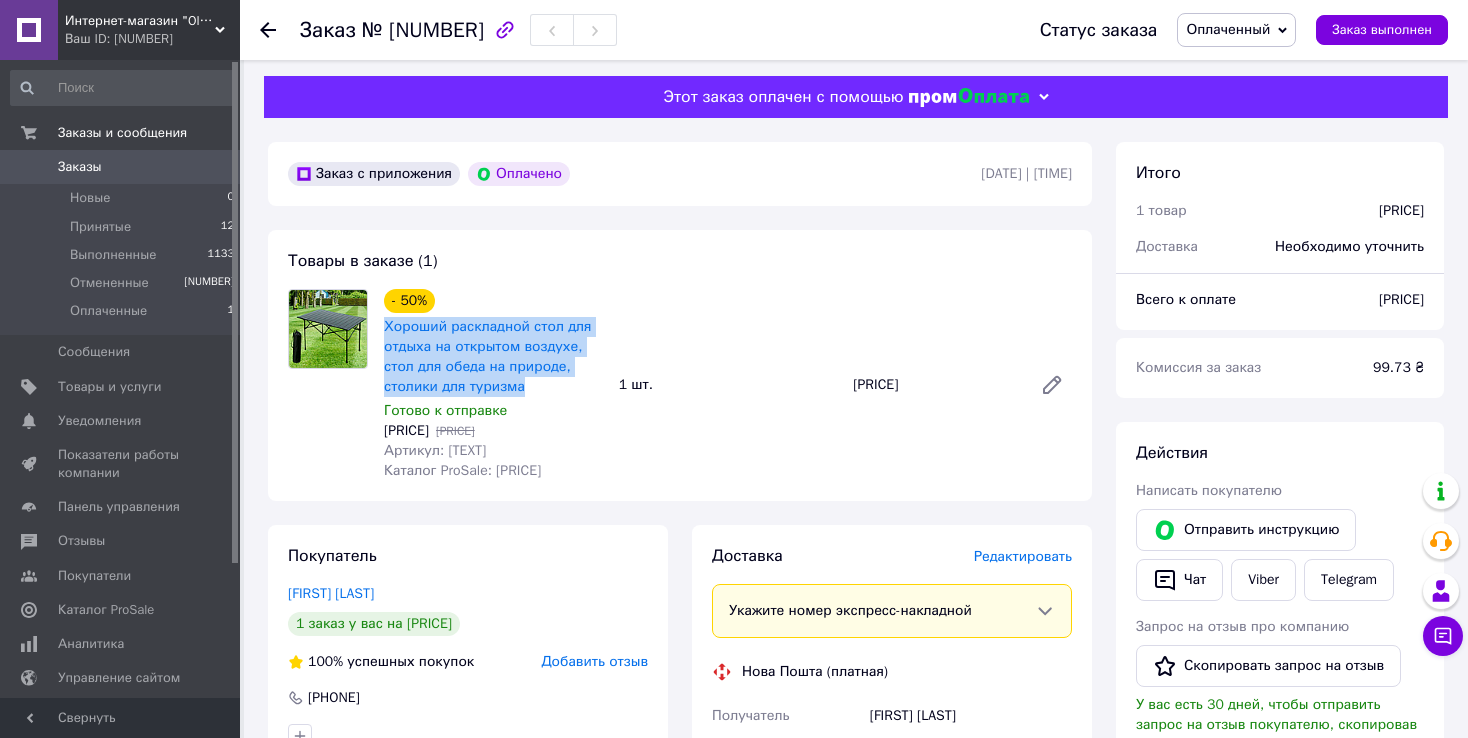 scroll, scrollTop: 0, scrollLeft: 0, axis: both 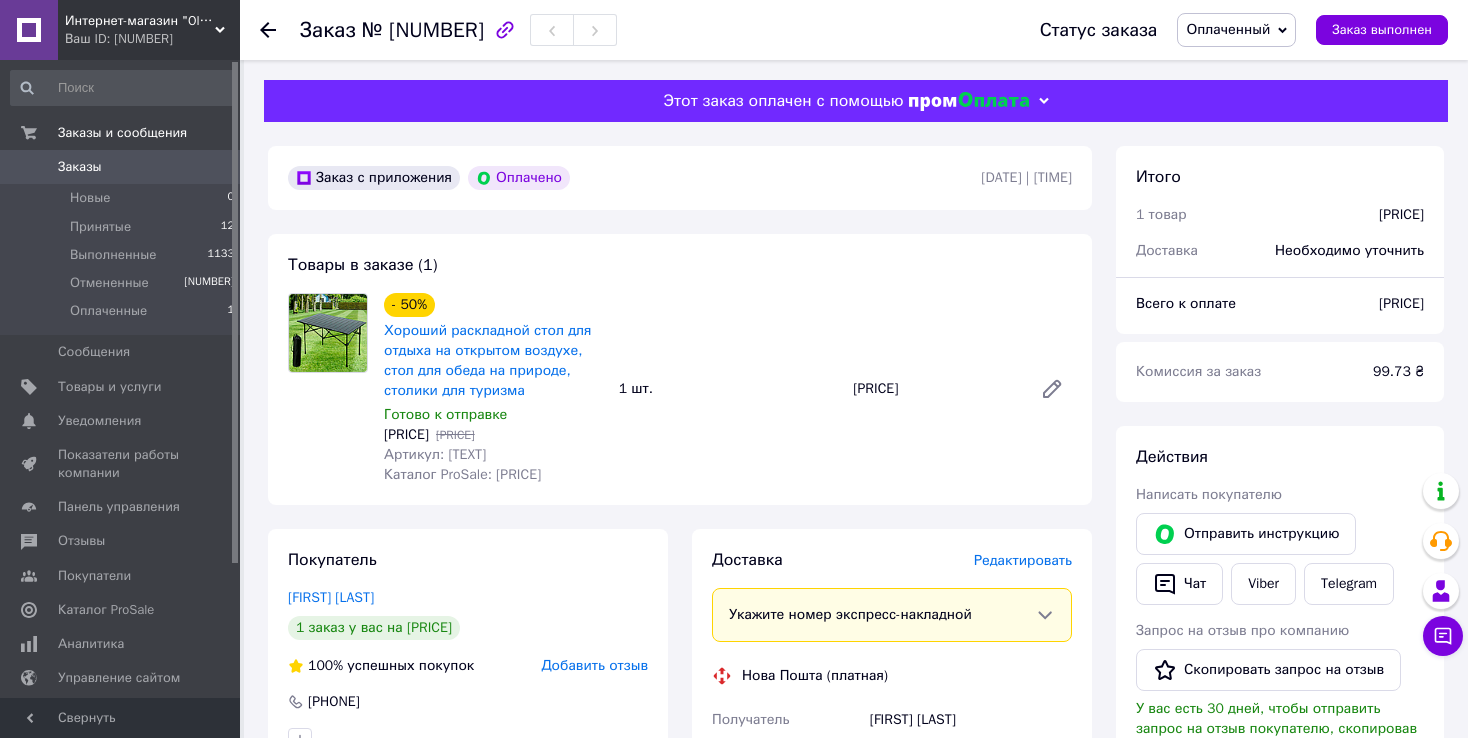 drag, startPoint x: 866, startPoint y: 304, endPoint x: 656, endPoint y: 366, distance: 218.96118 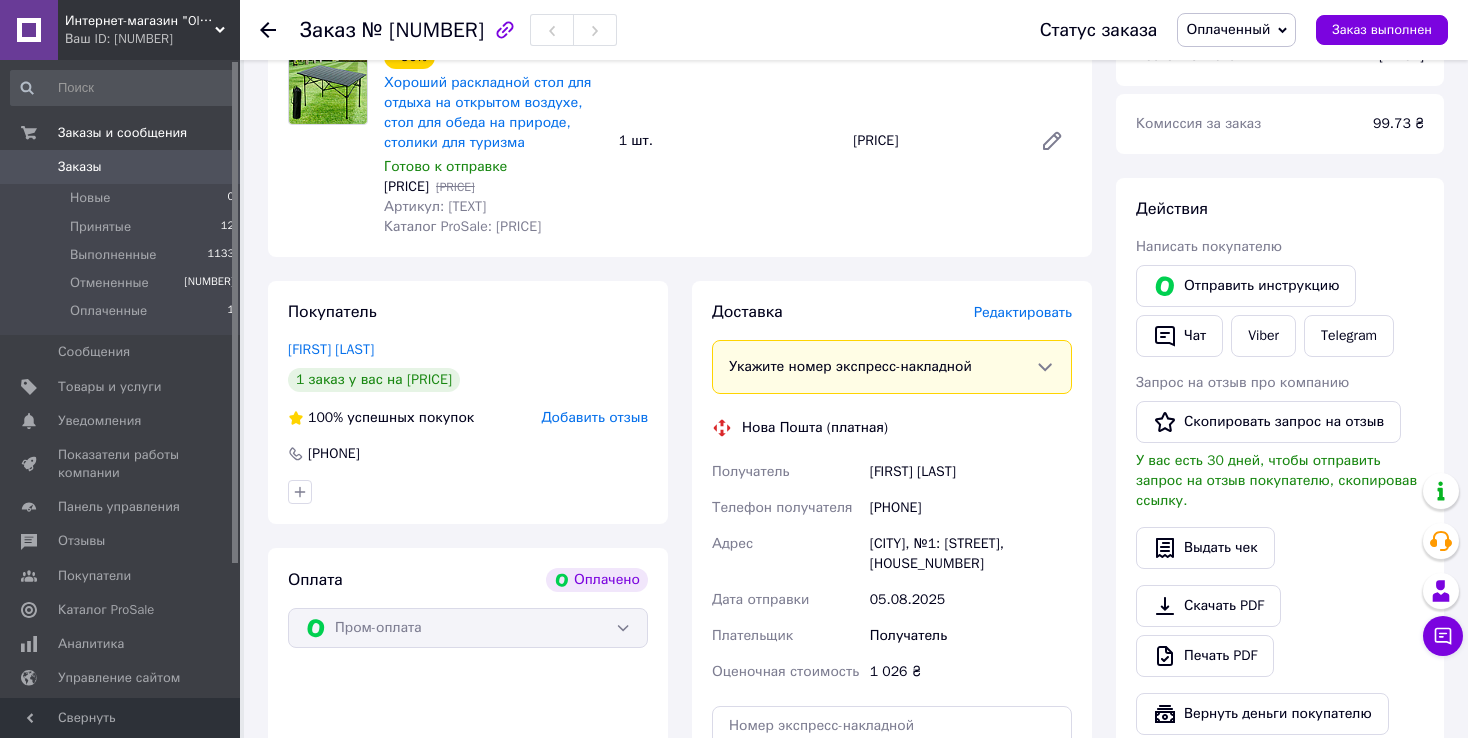 scroll, scrollTop: 300, scrollLeft: 0, axis: vertical 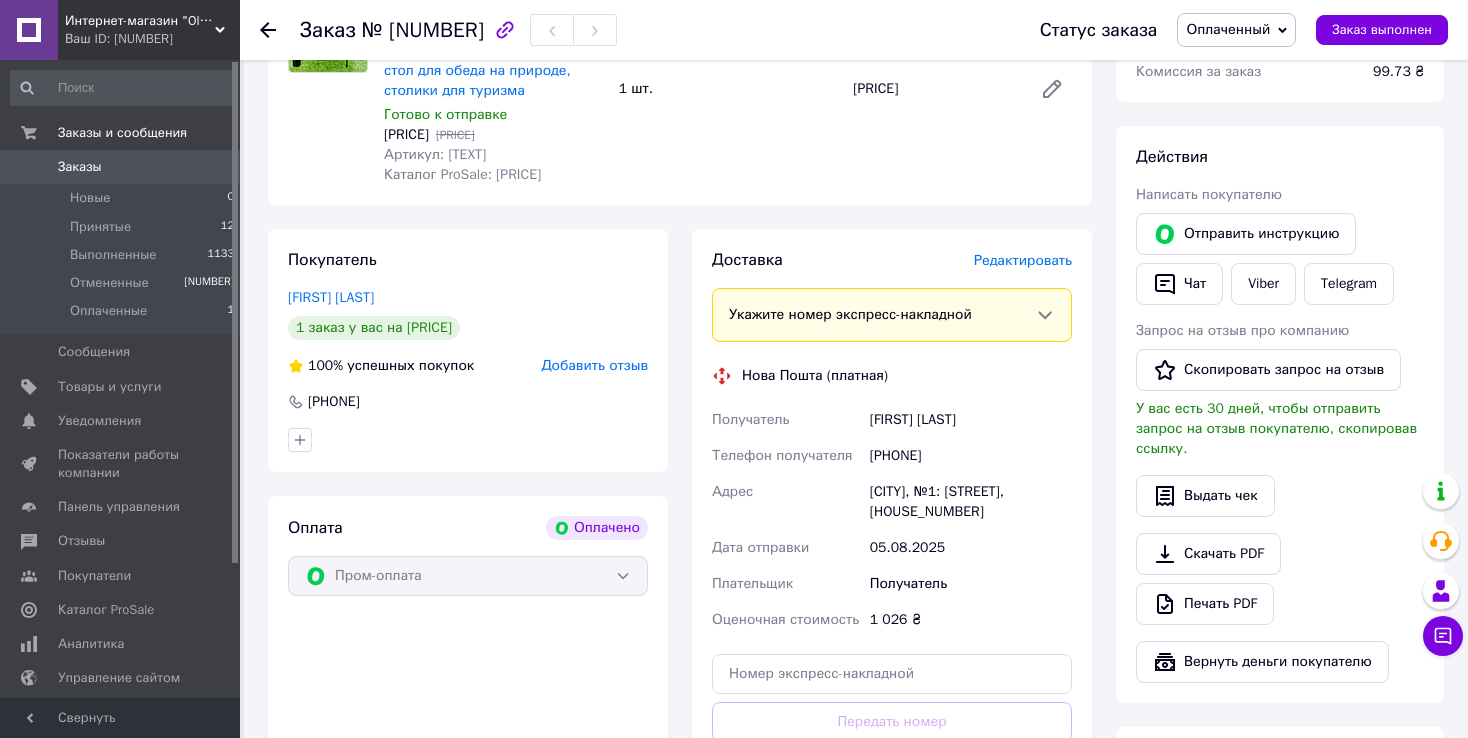 click on "Нова Пошта (платная)" at bounding box center (892, 376) 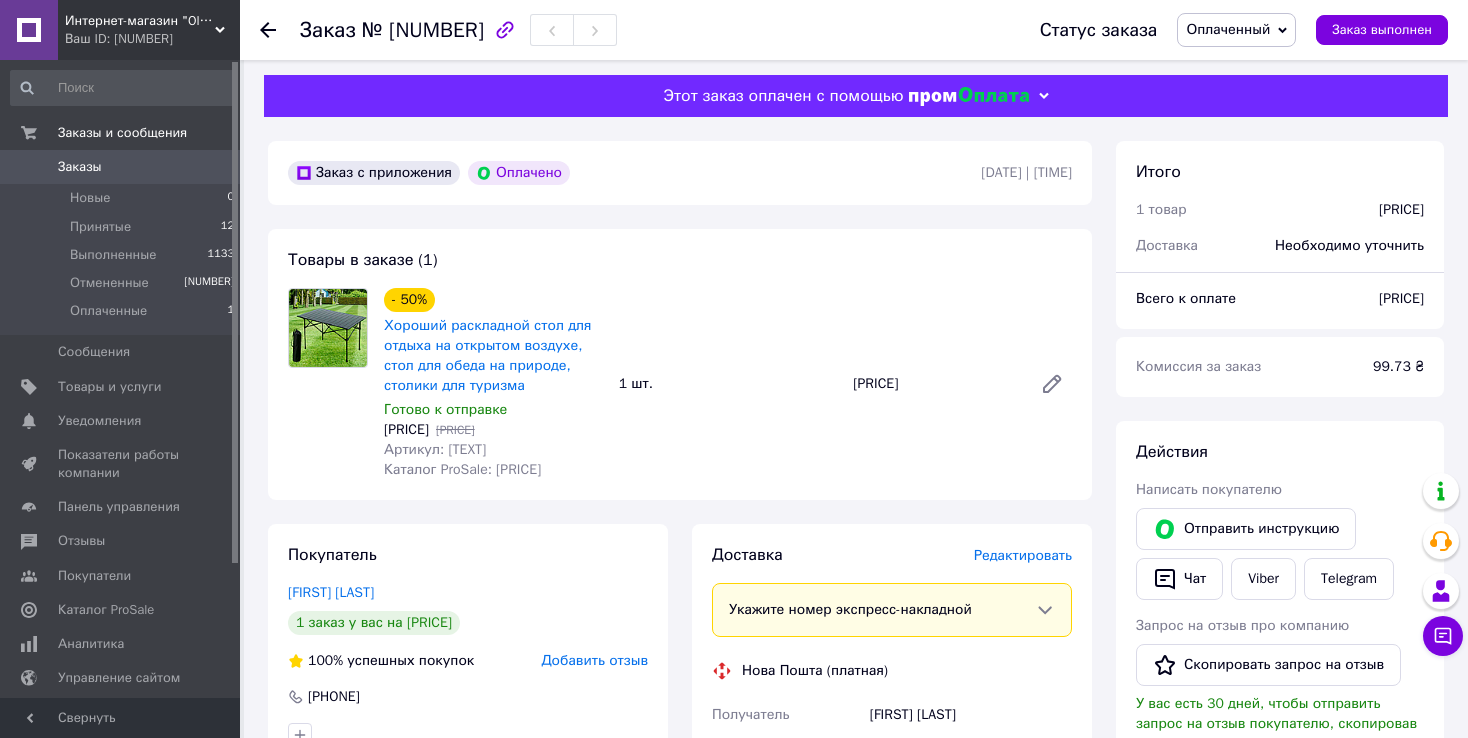 scroll, scrollTop: 0, scrollLeft: 0, axis: both 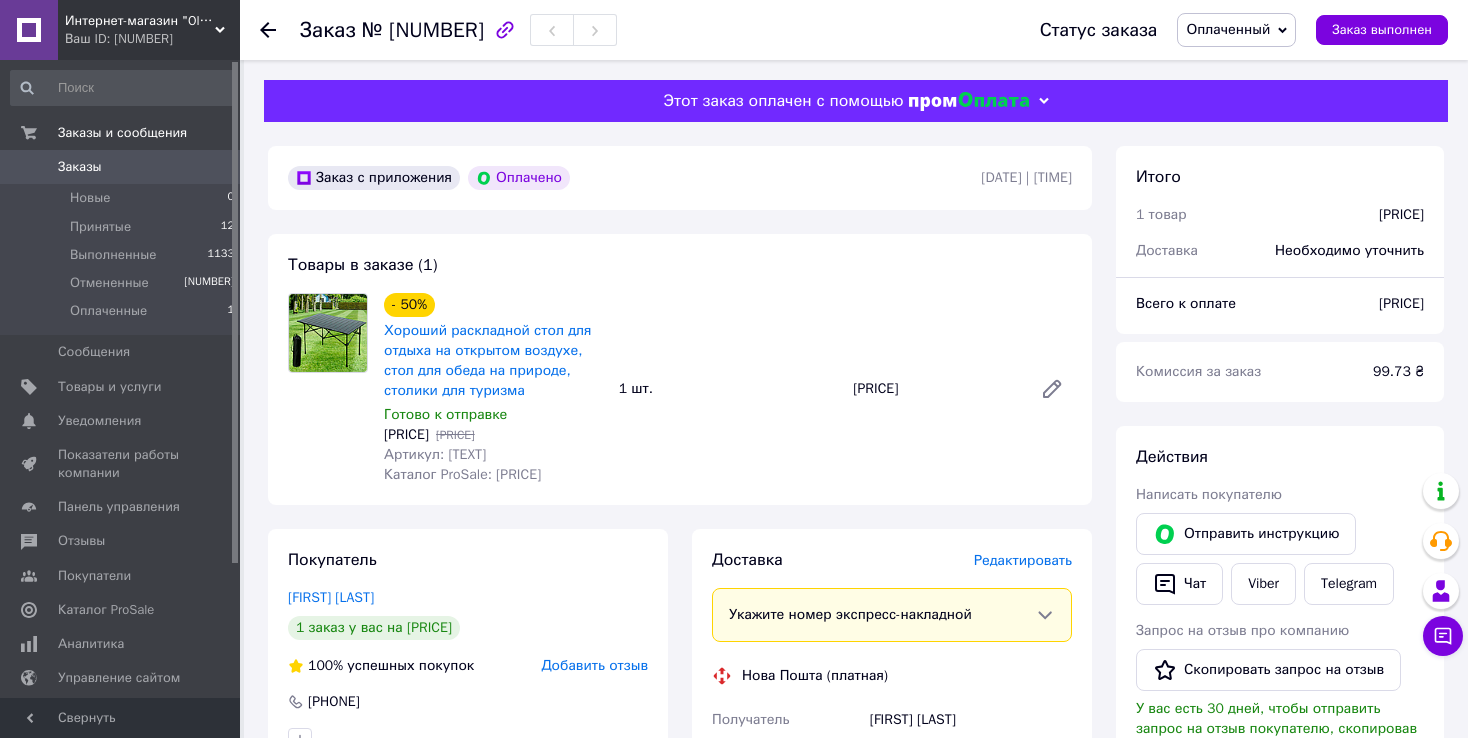 click on "№ [NUMBER]" at bounding box center [423, 30] 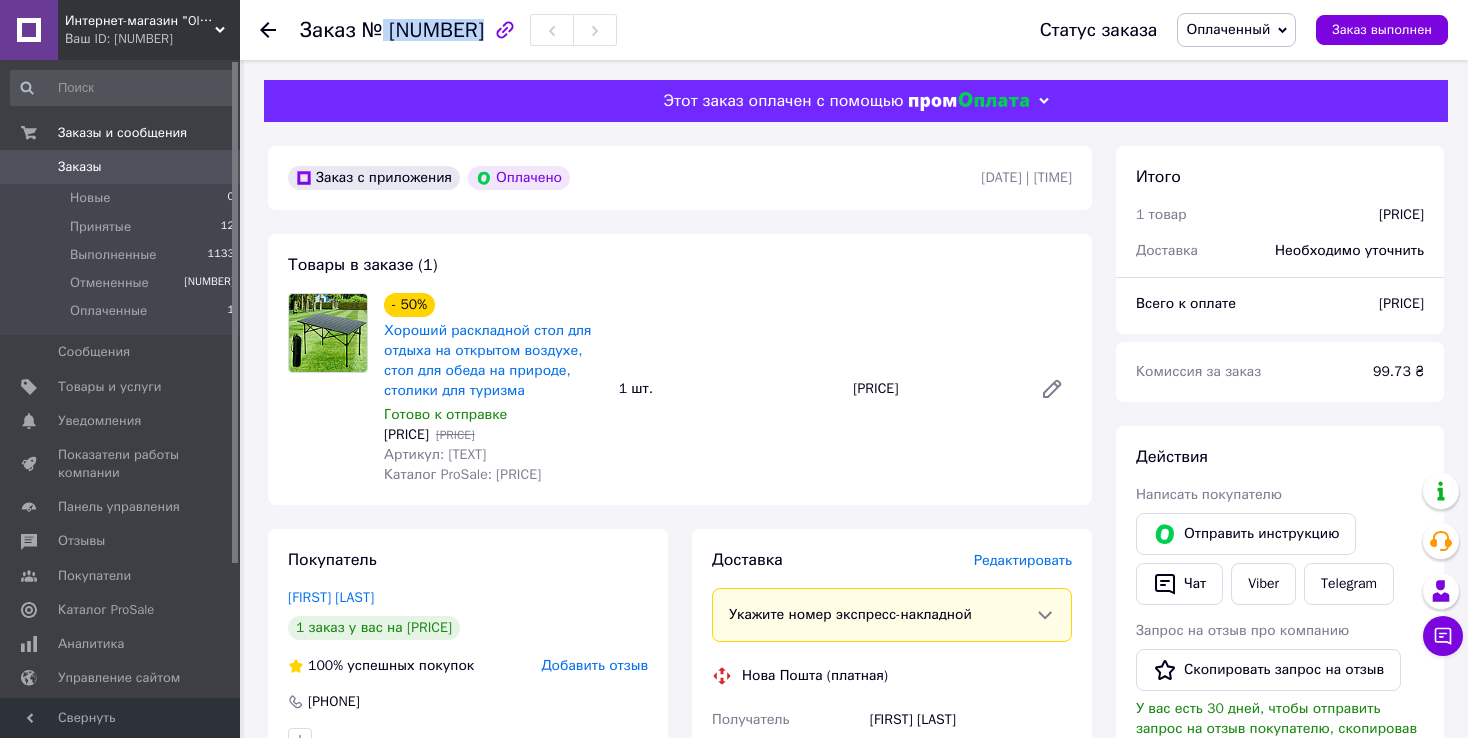 click on "№ [NUMBER]" at bounding box center (423, 30) 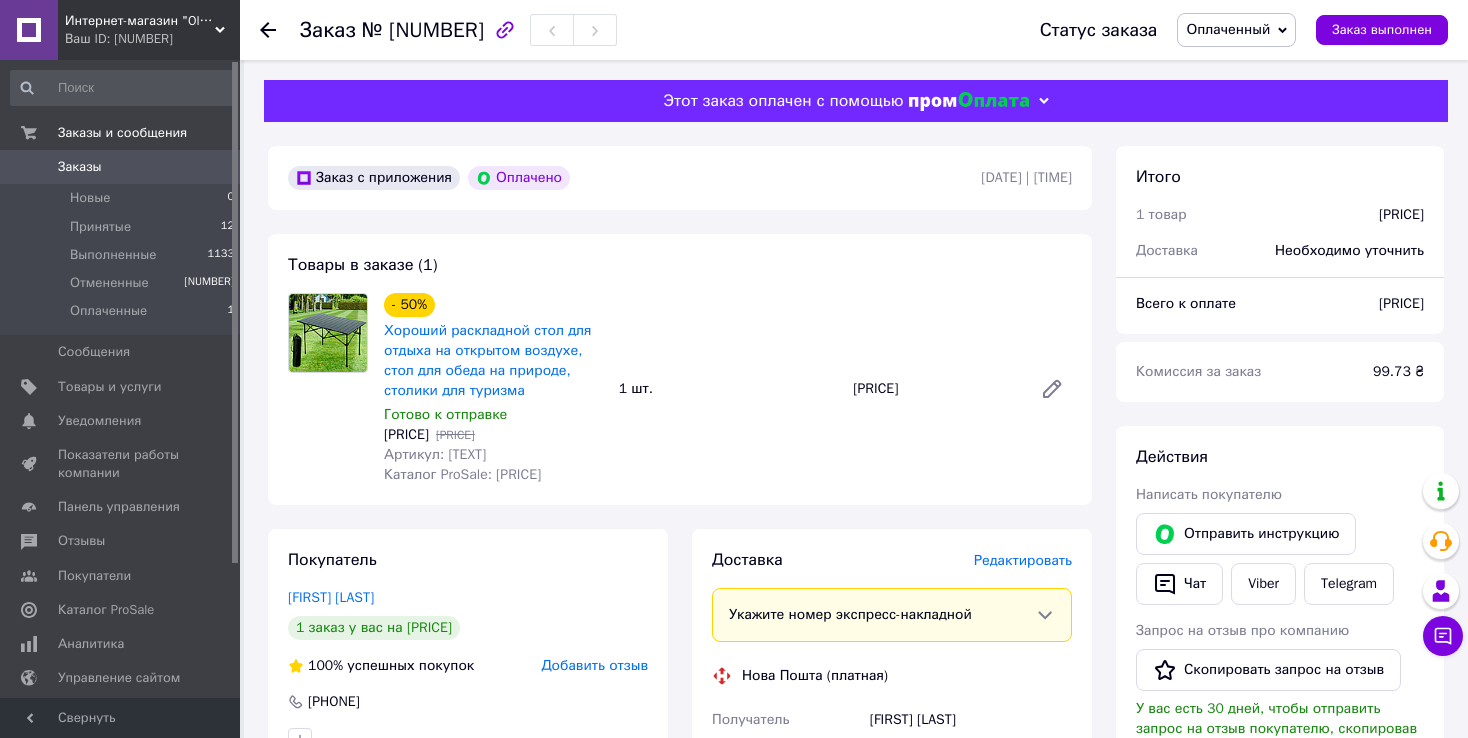 click on "Товары в заказе (1) - 50% Хороший раскладной стол для отдыха на открытом воздухе,  стол для обеда на природе, столики для туризма Готово к отправке [PRICE]   [PRICE] Артикул: [TEXT] Каталог ProSale: [PRICE]  1 шт. [PRICE]" at bounding box center [680, 369] 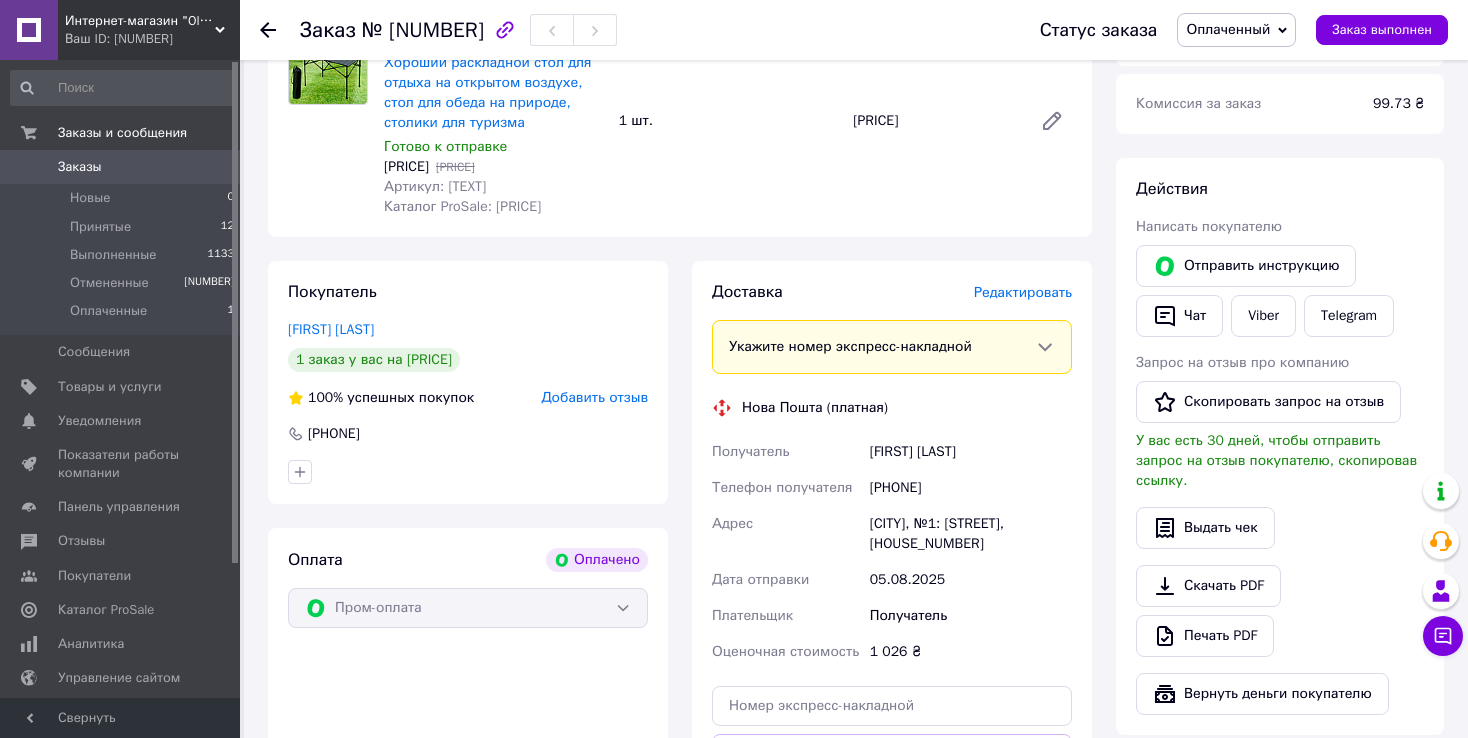 scroll, scrollTop: 200, scrollLeft: 0, axis: vertical 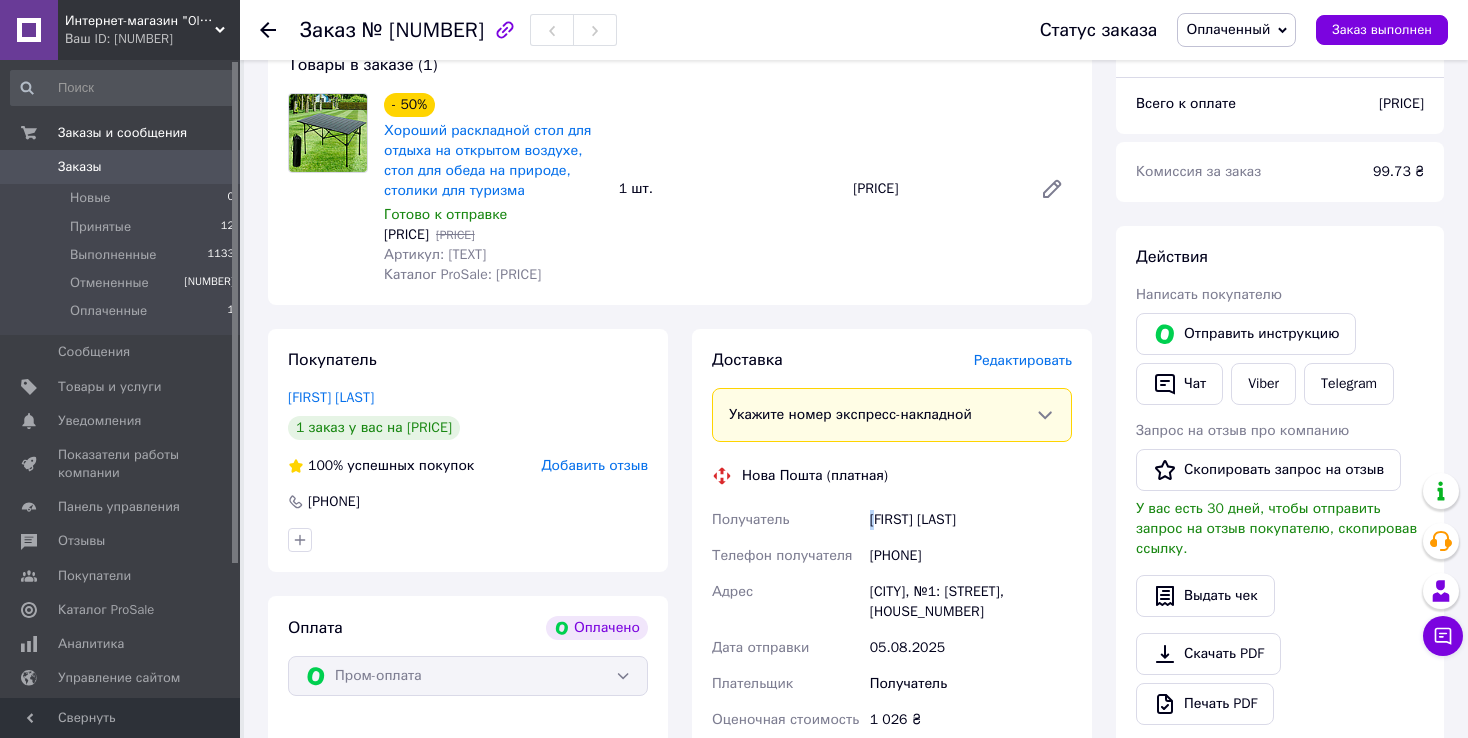 drag, startPoint x: 871, startPoint y: 521, endPoint x: 893, endPoint y: 523, distance: 22.090721 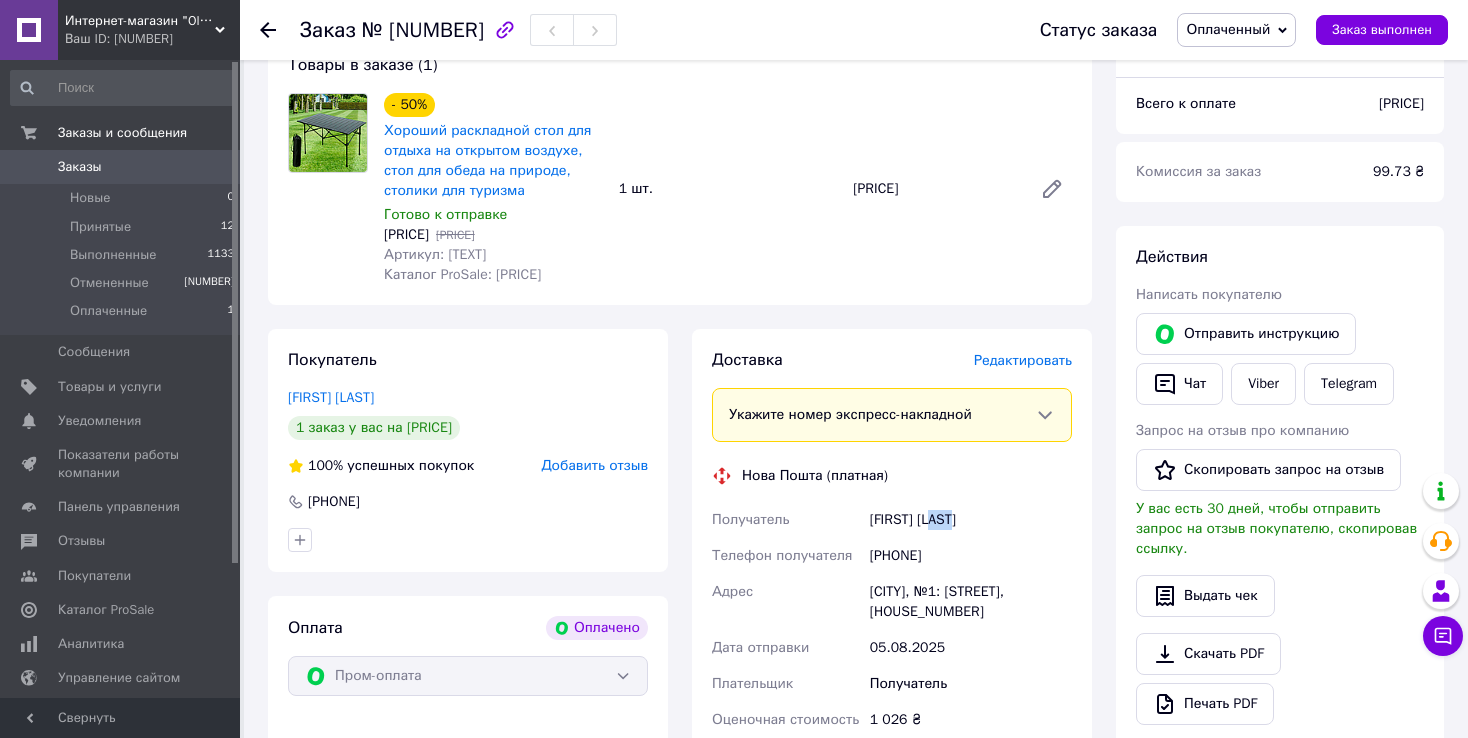 drag, startPoint x: 951, startPoint y: 523, endPoint x: 962, endPoint y: 523, distance: 11 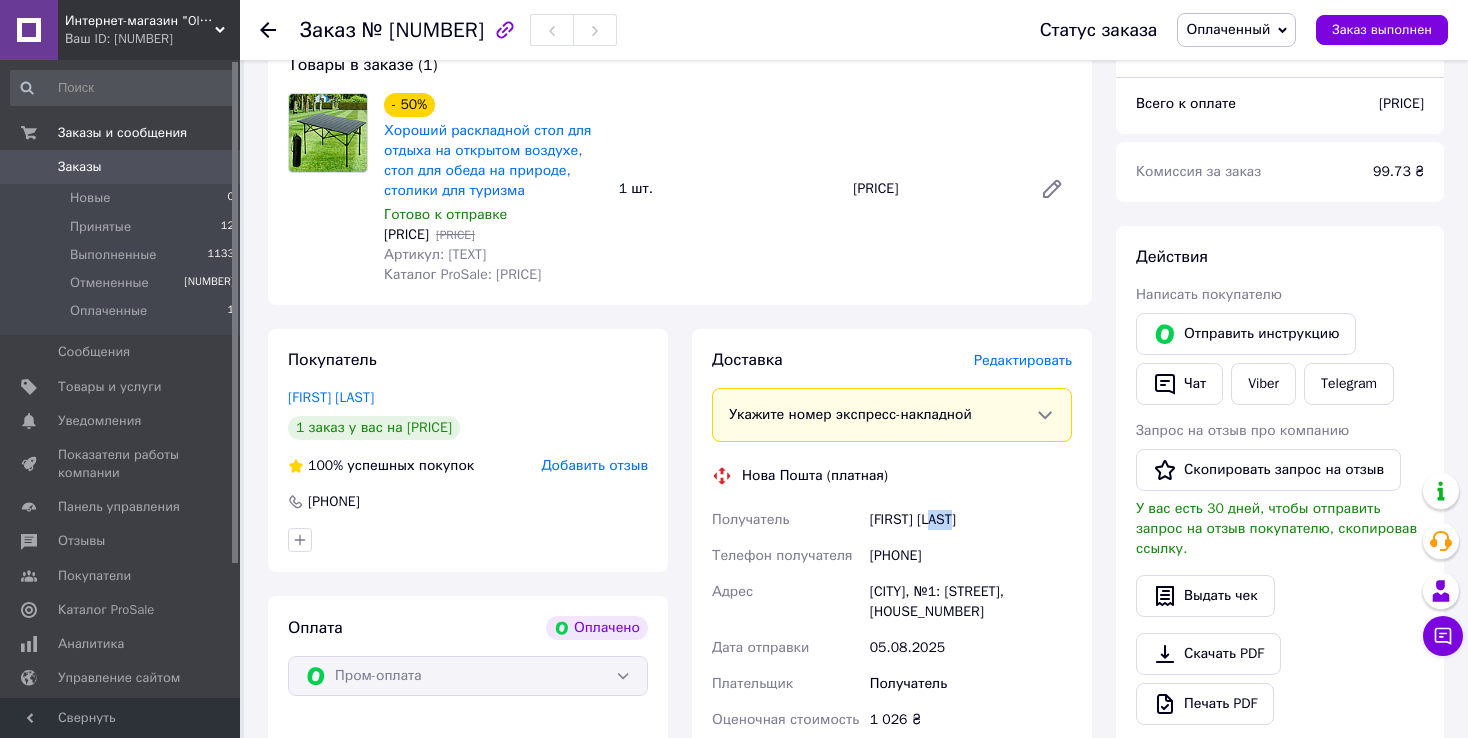 drag, startPoint x: 869, startPoint y: 519, endPoint x: 993, endPoint y: 527, distance: 124.2578 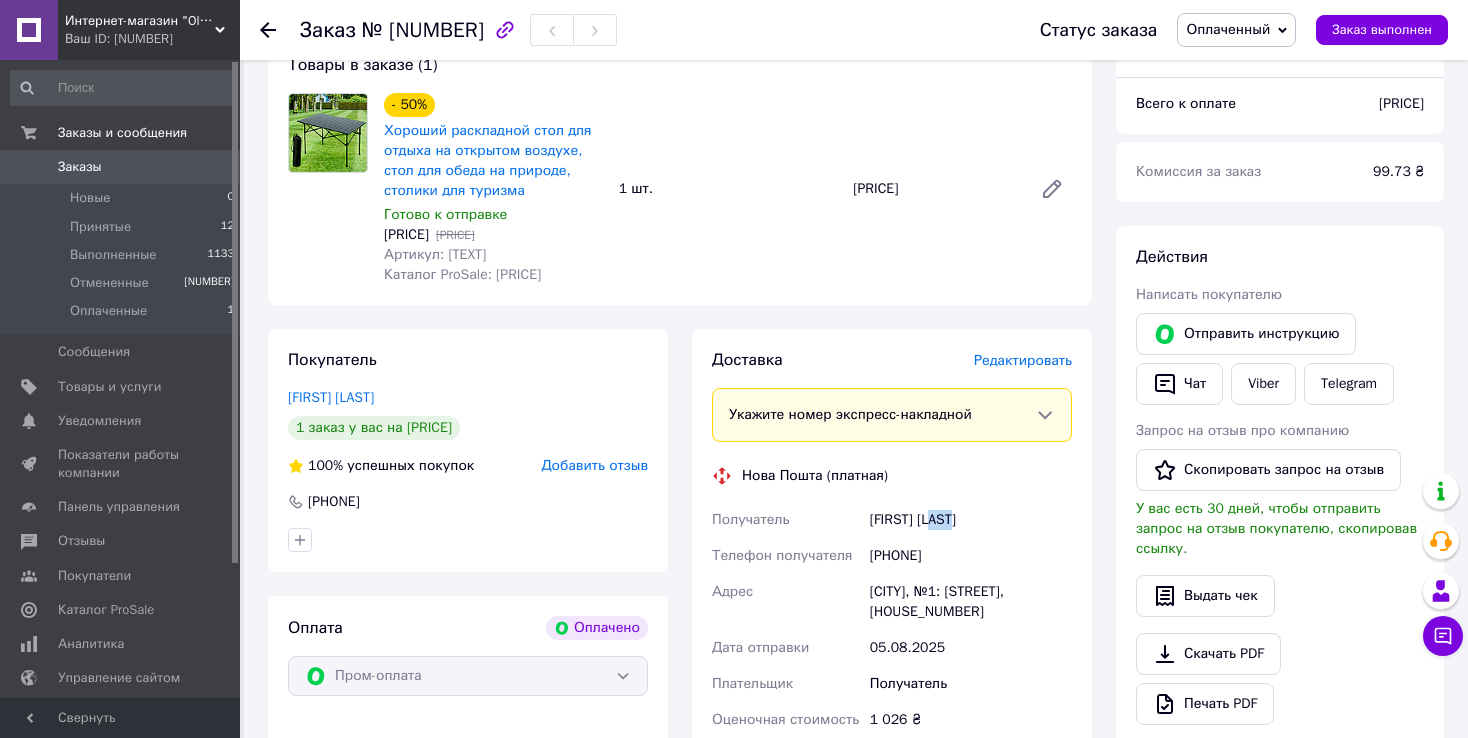 drag, startPoint x: 978, startPoint y: 553, endPoint x: 869, endPoint y: 559, distance: 109.165016 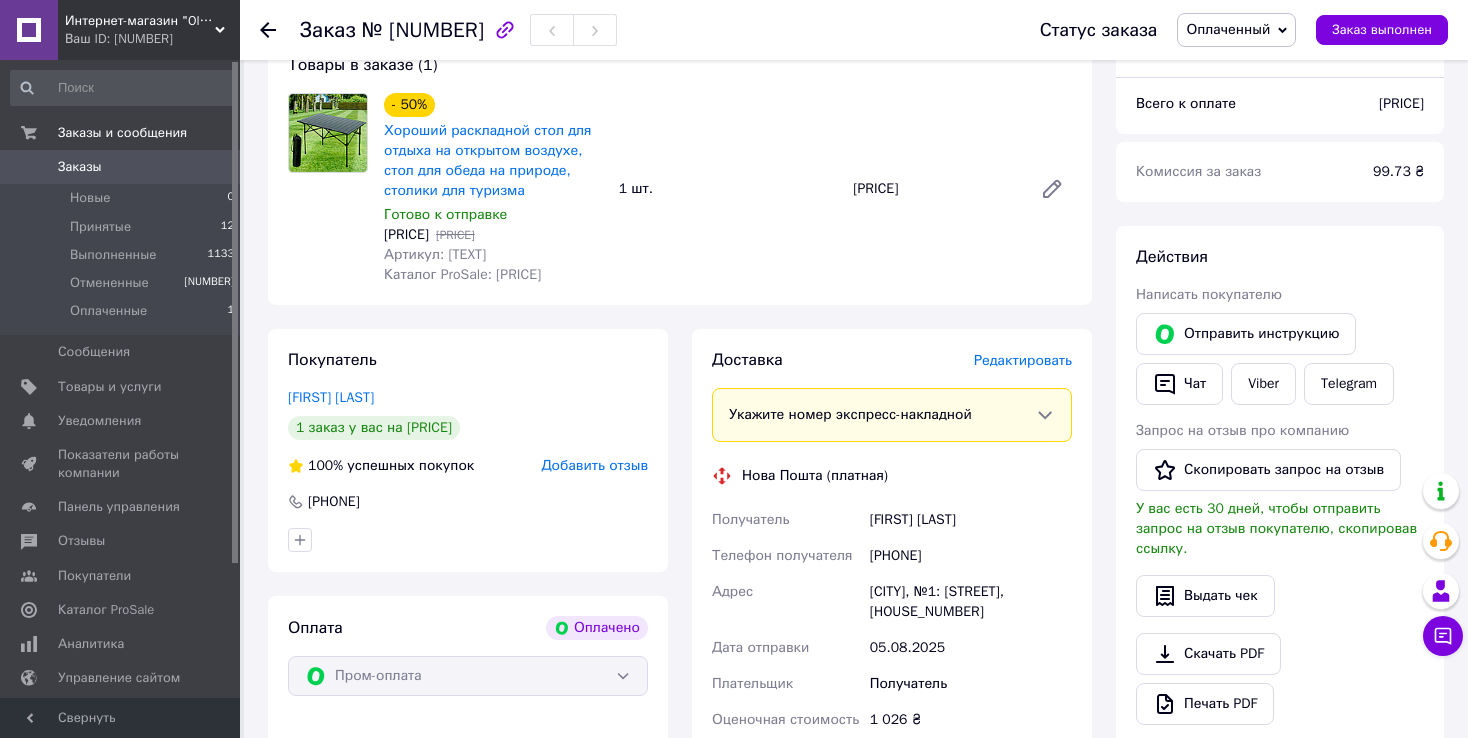 click on "[CITY], №1: [STREET], [HOUSE_NUMBER]" at bounding box center (971, 602) 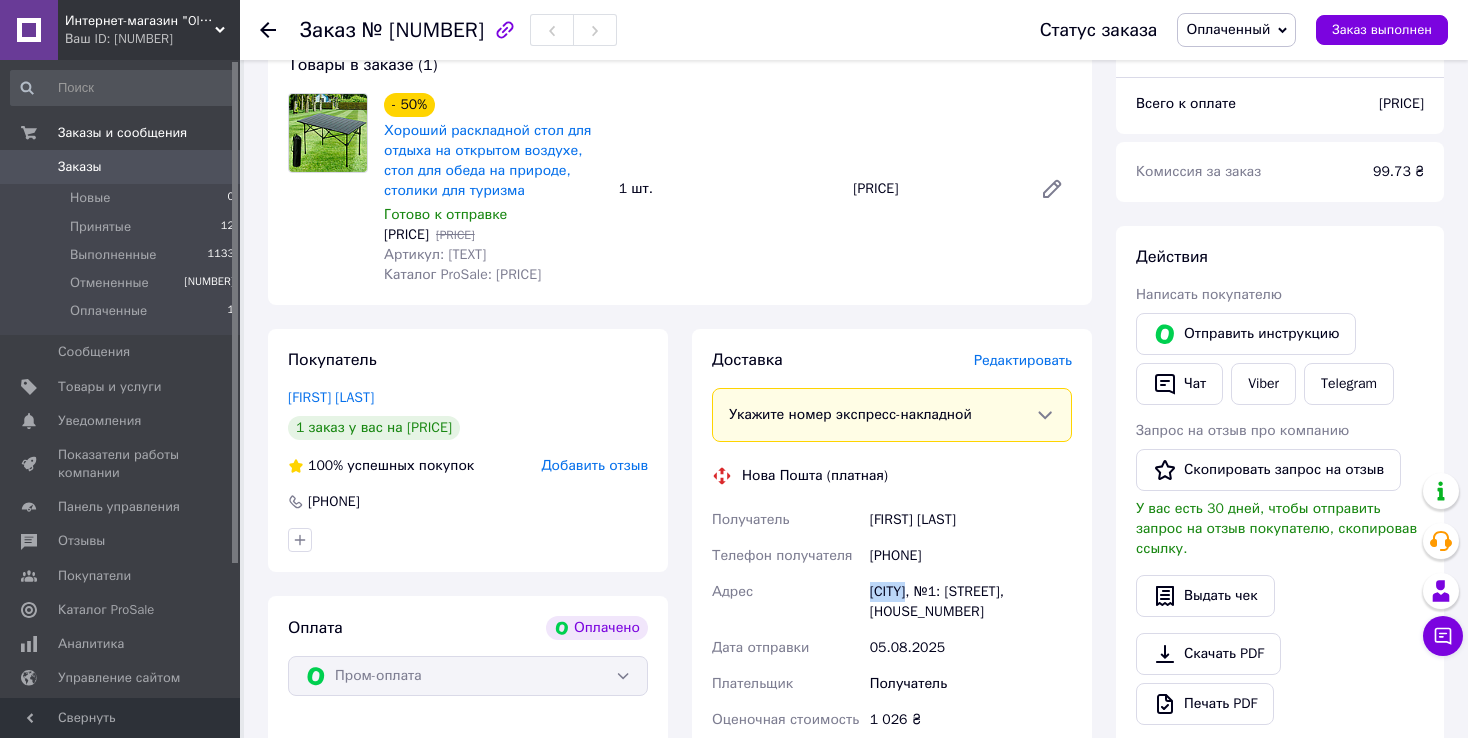 click on "[CITY], №1: [STREET], [HOUSE_NUMBER]" at bounding box center [971, 602] 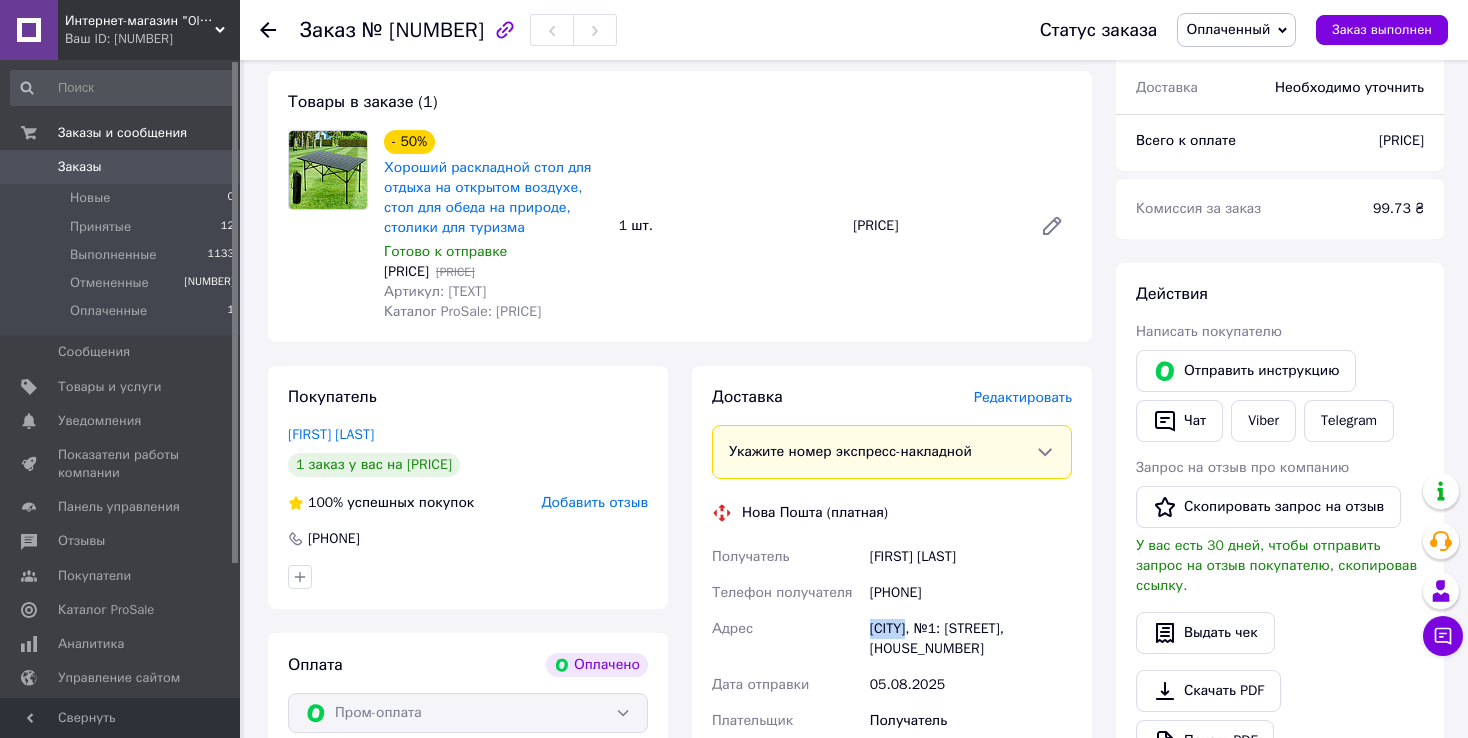 scroll, scrollTop: 100, scrollLeft: 0, axis: vertical 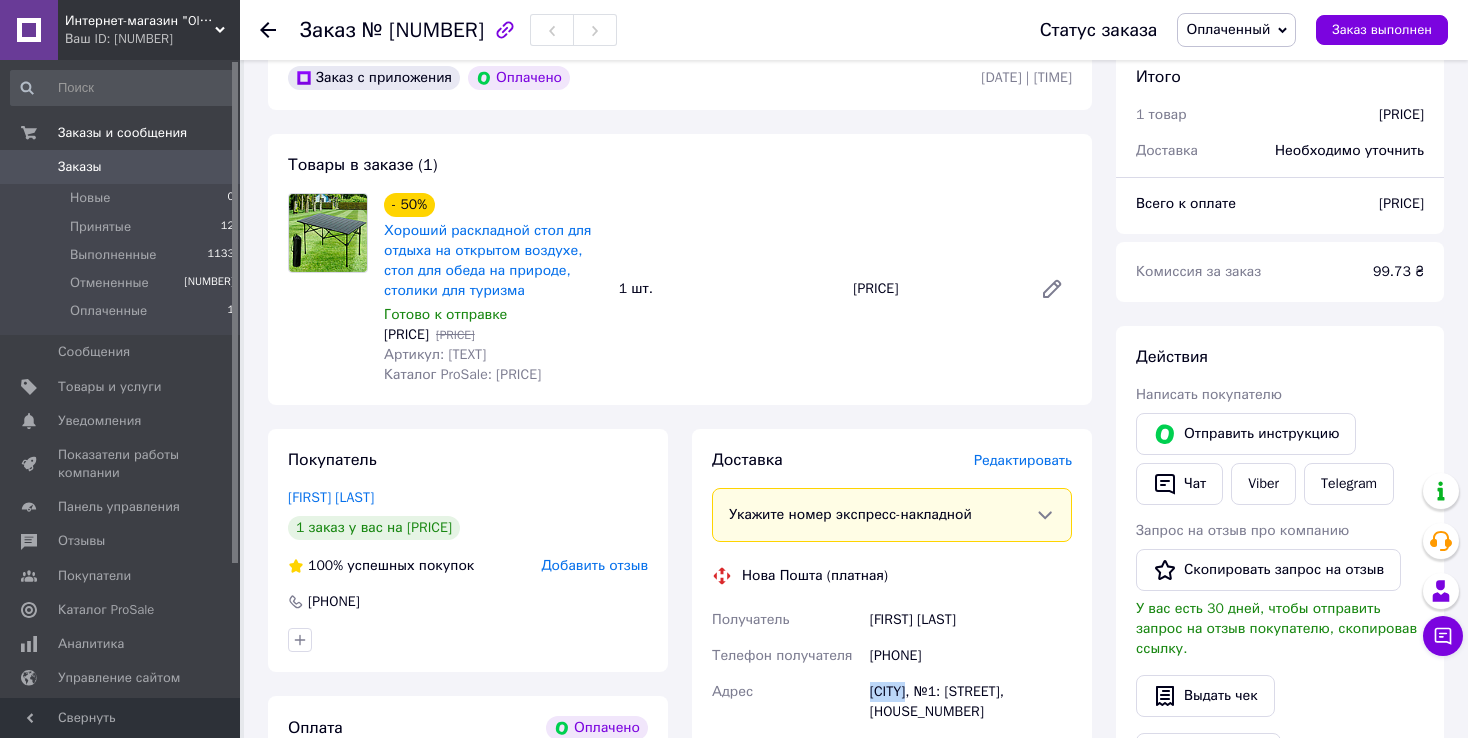 click on "Оплаченный" at bounding box center (1236, 30) 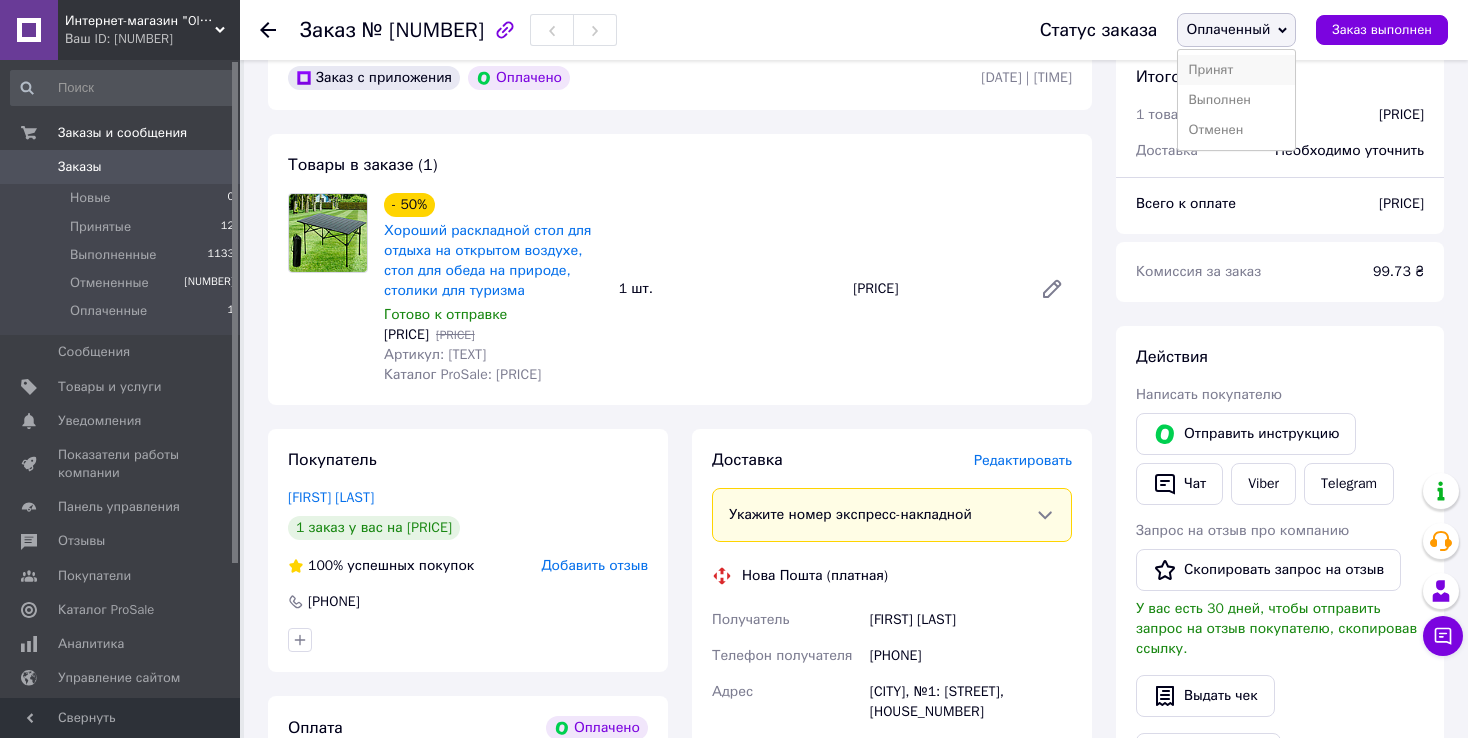 click on "Принят" at bounding box center [1236, 70] 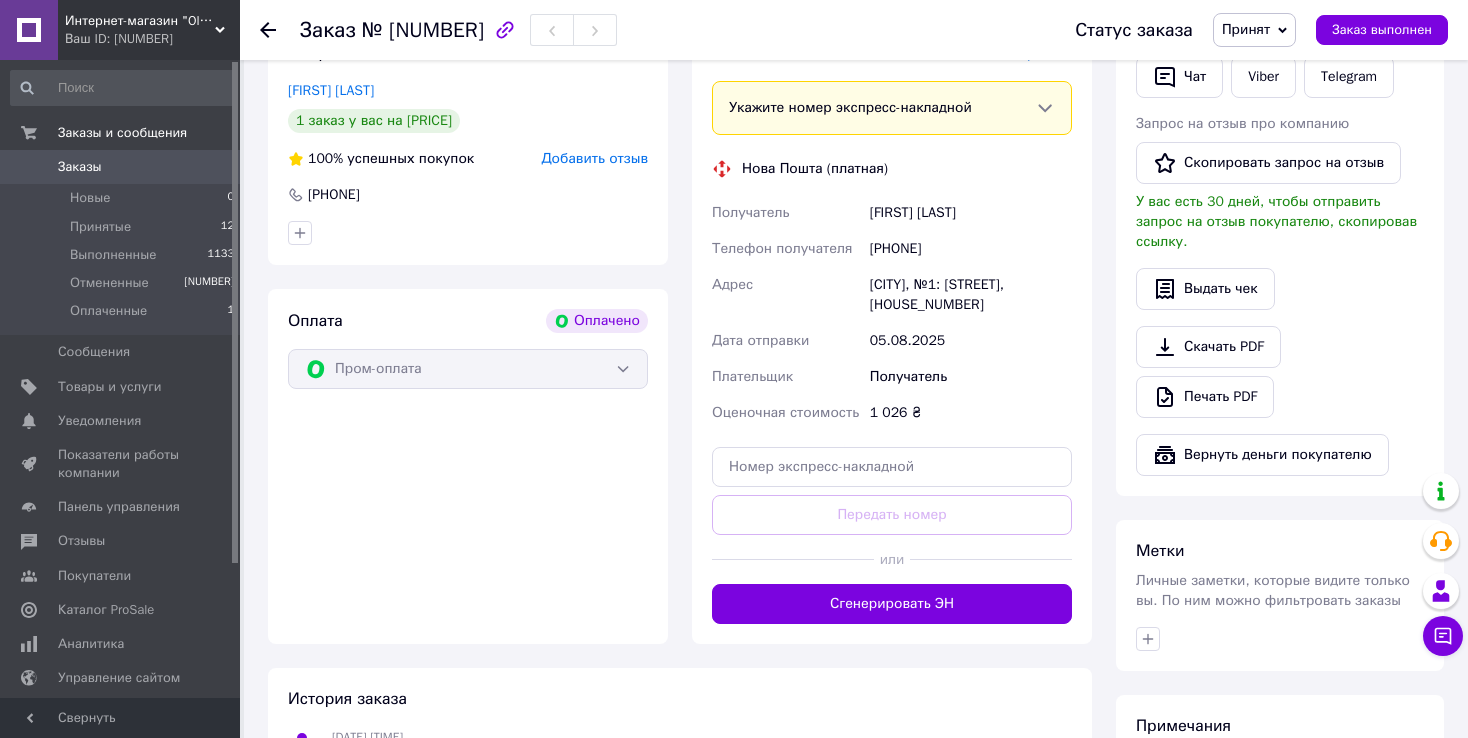 scroll, scrollTop: 505, scrollLeft: 0, axis: vertical 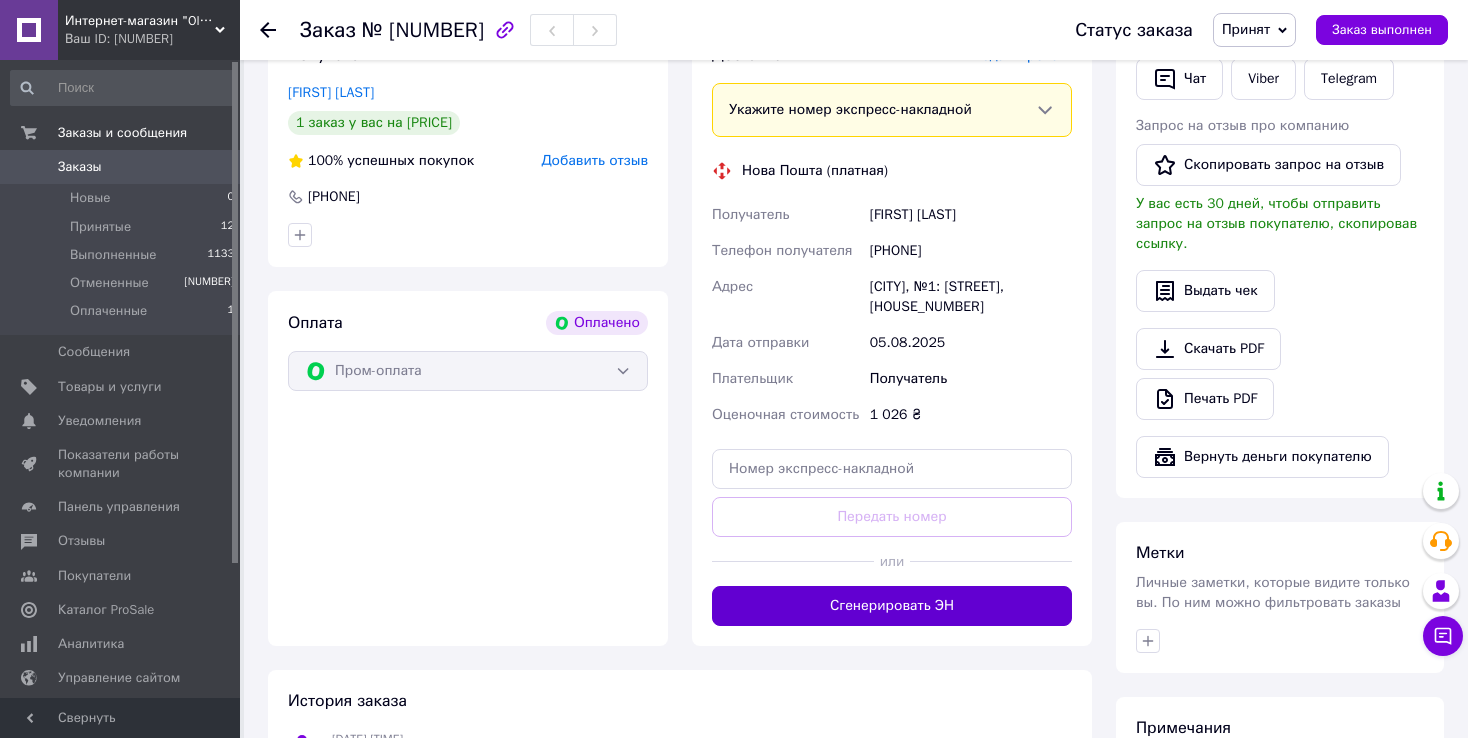 click on "Сгенерировать ЭН" at bounding box center [892, 606] 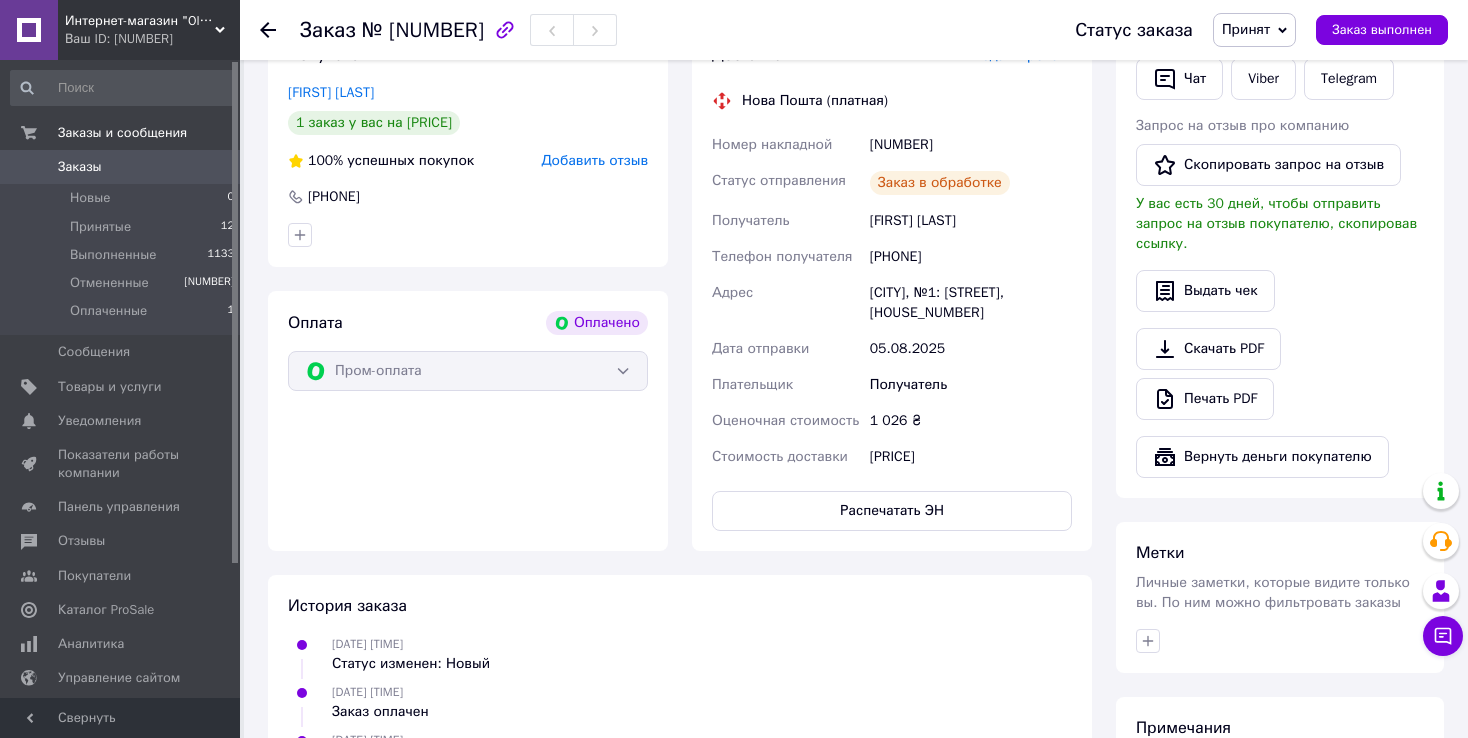 click on "[NUMBER]" at bounding box center [971, 145] 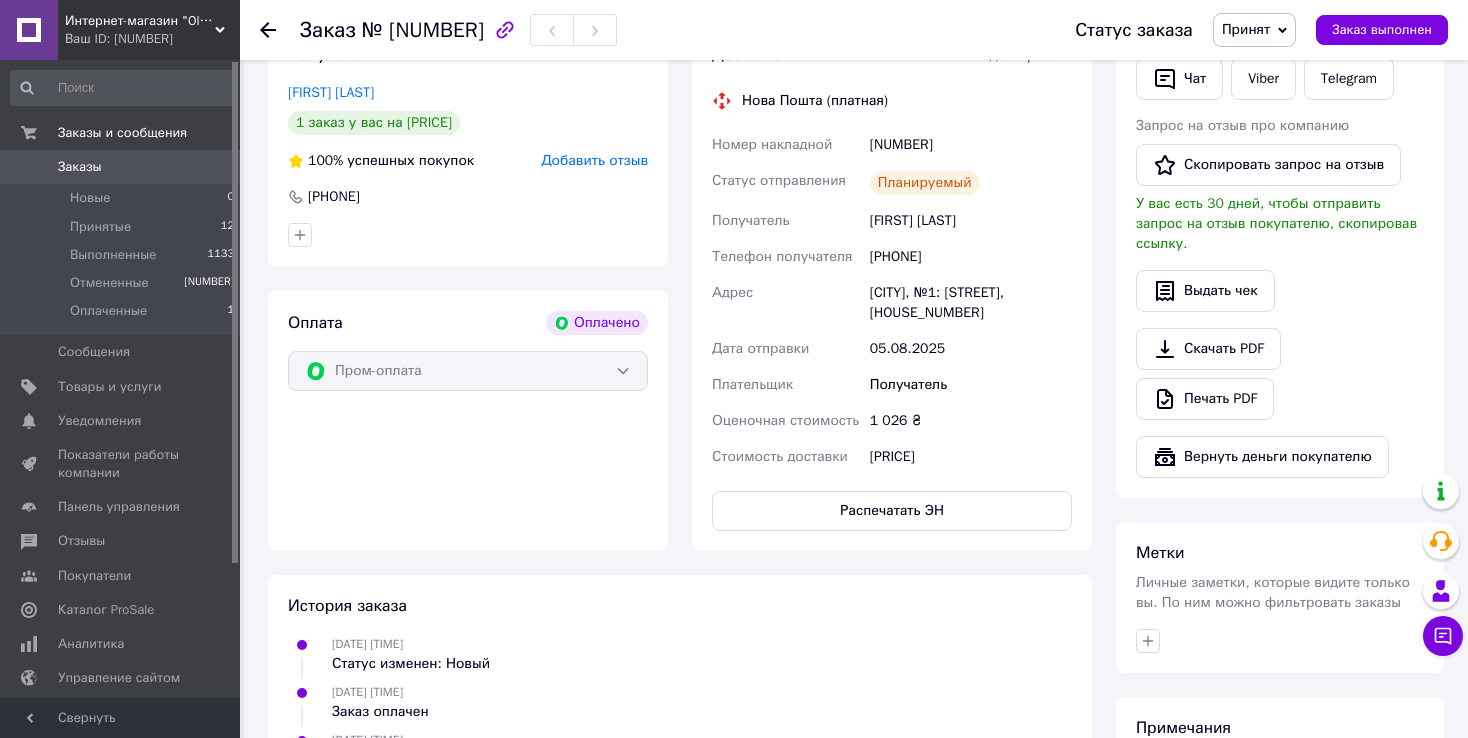 copy on "[NUMBER]" 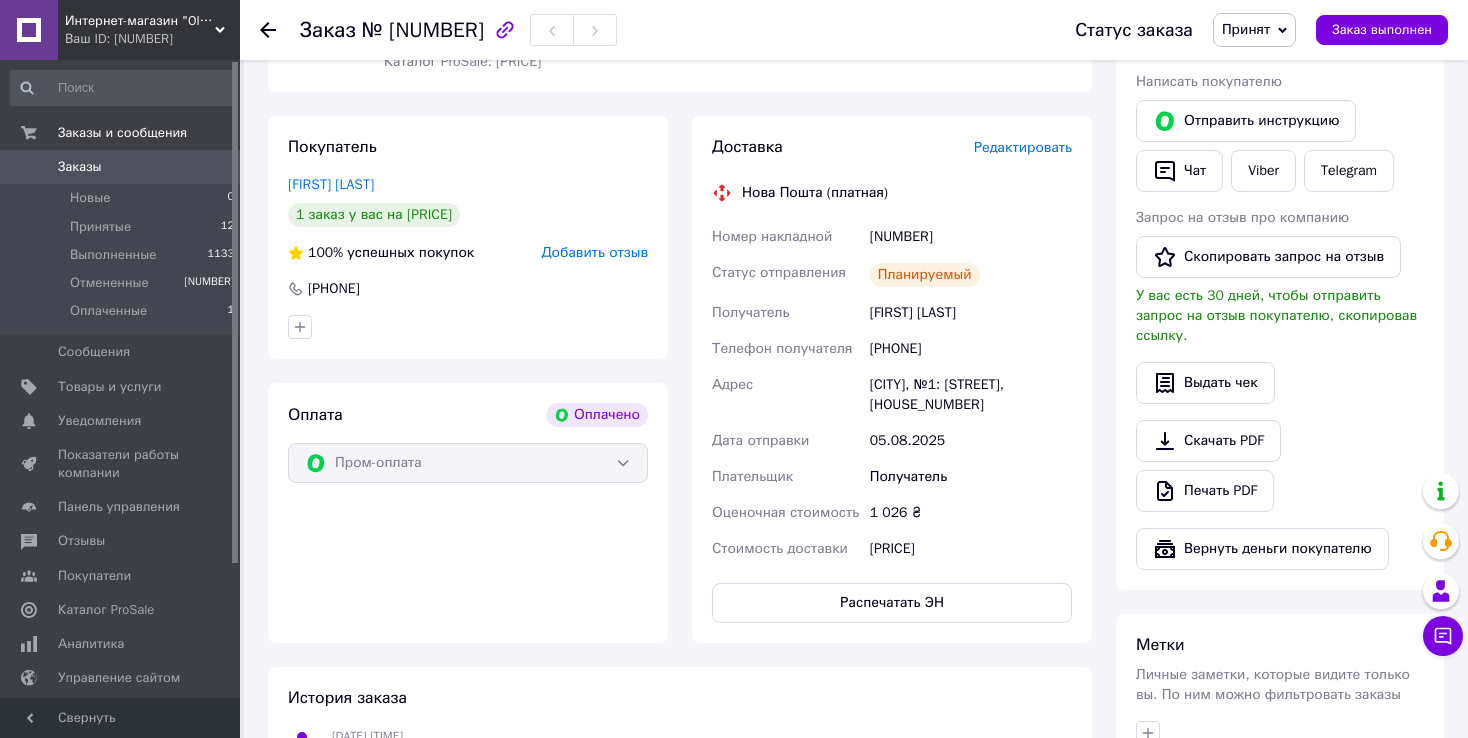 scroll, scrollTop: 405, scrollLeft: 0, axis: vertical 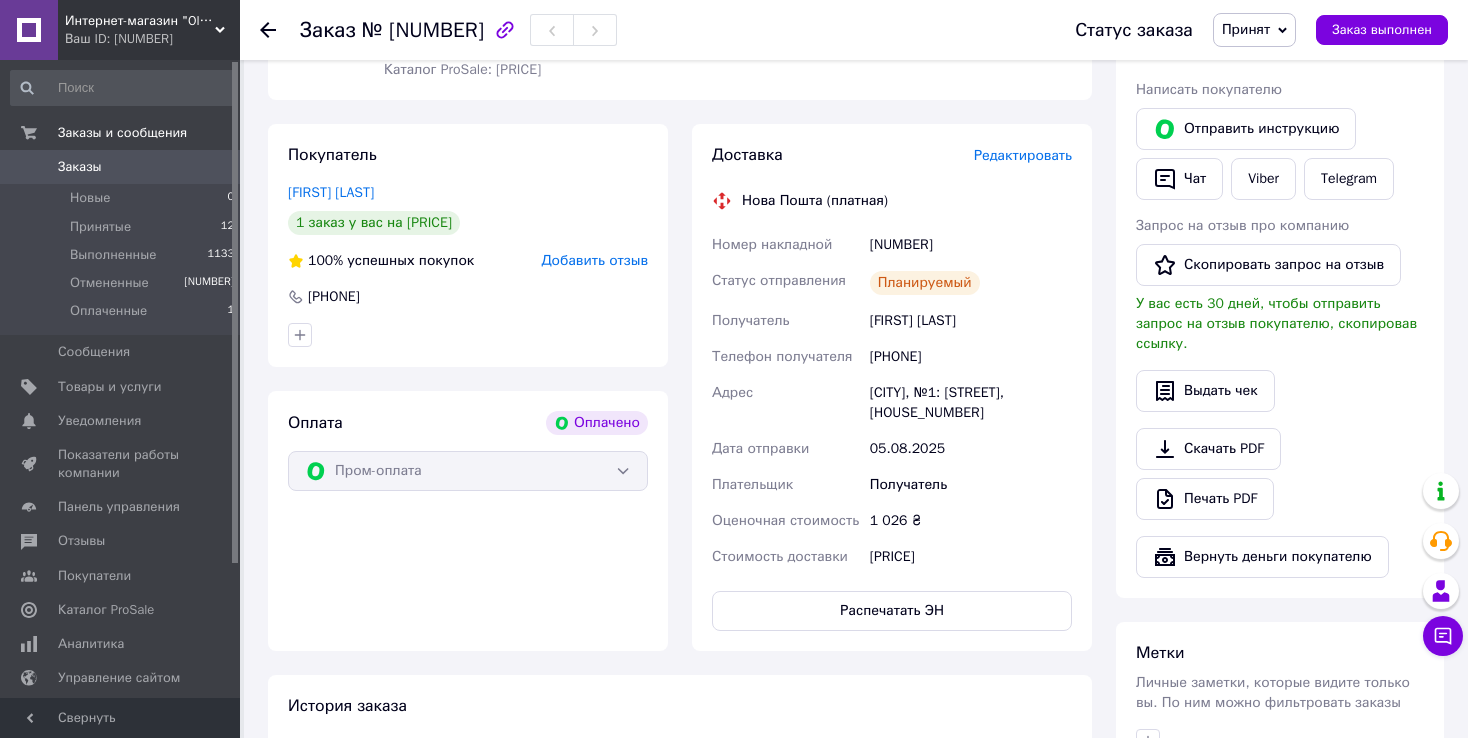 drag, startPoint x: 1014, startPoint y: 314, endPoint x: 994, endPoint y: 319, distance: 20.615528 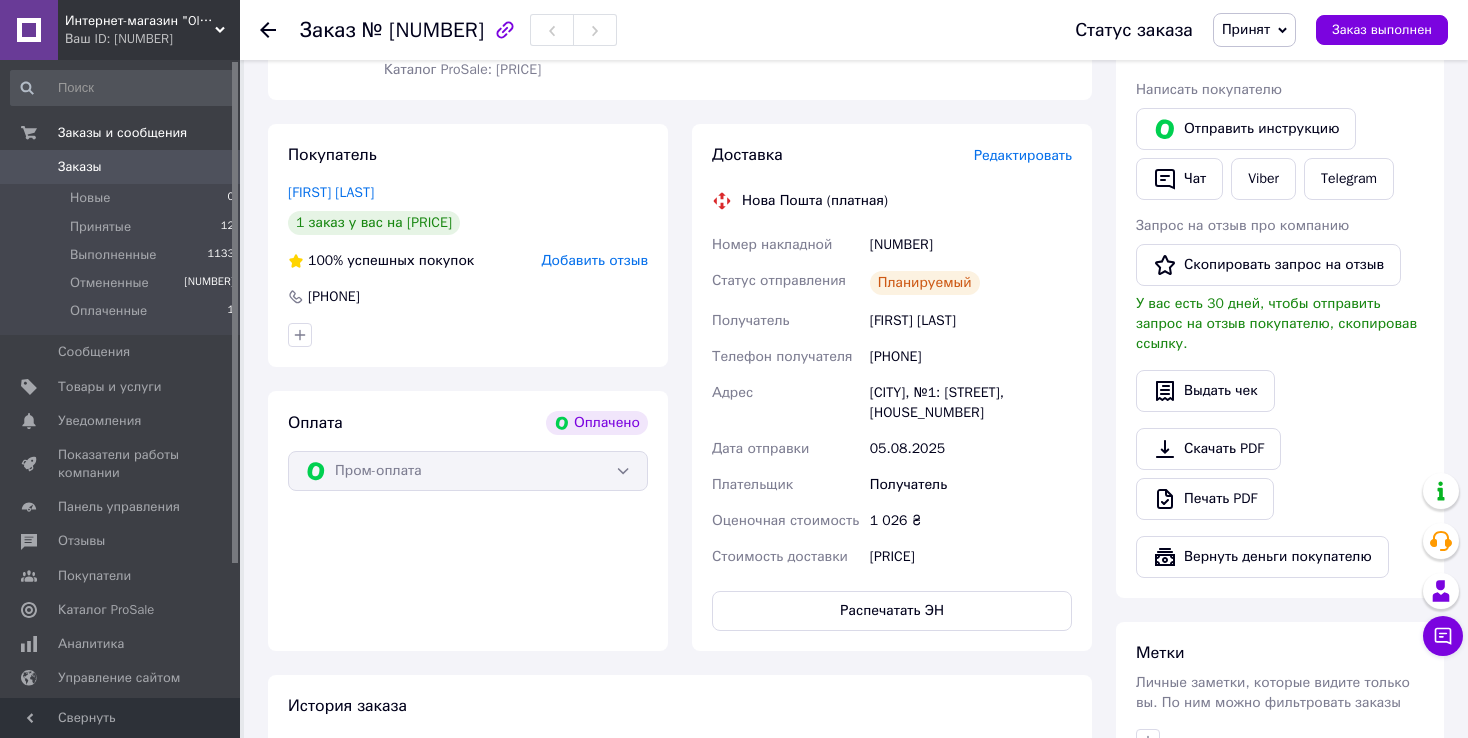 click on "[CITY], №1: [STREET], [HOUSE_NUMBER]" at bounding box center (971, 403) 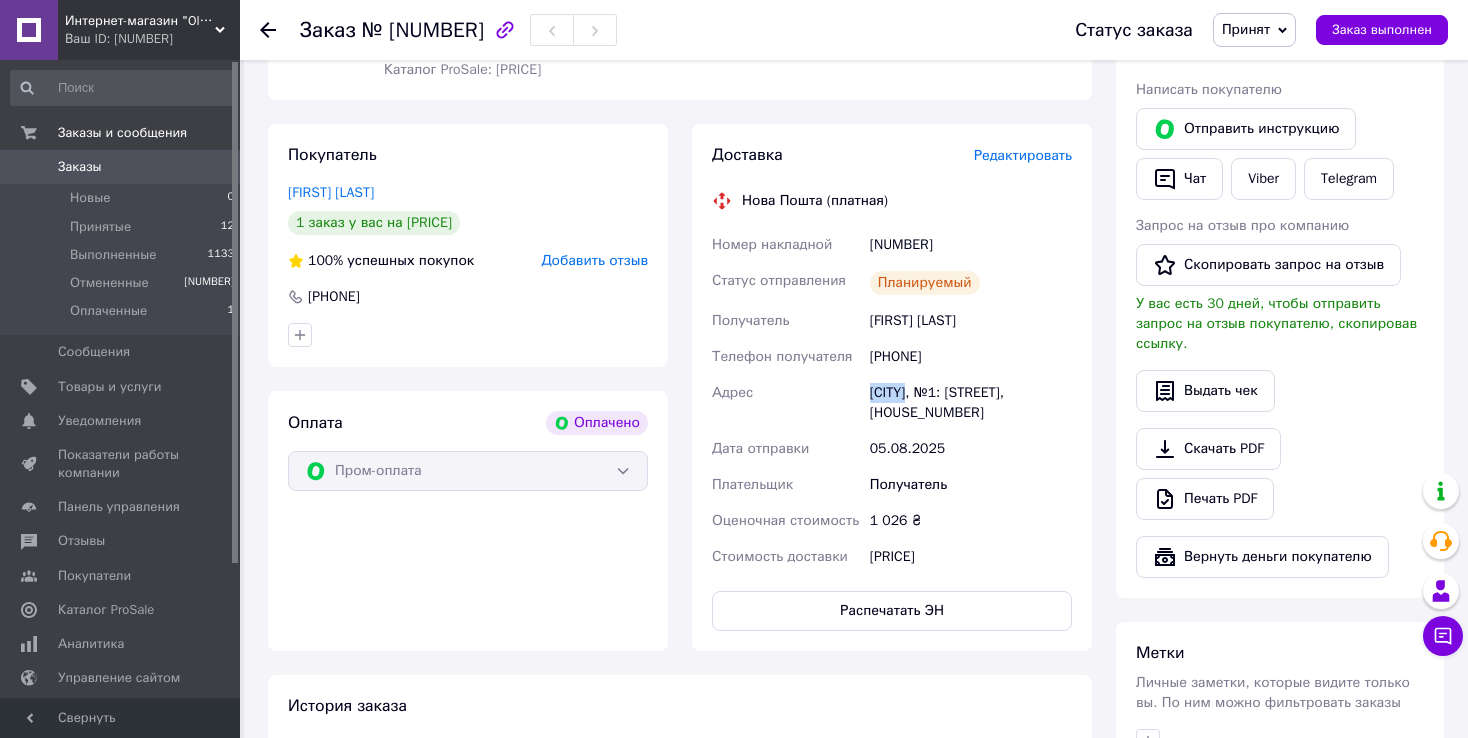 click on "[CITY], №1: [STREET], [HOUSE_NUMBER]" at bounding box center [971, 403] 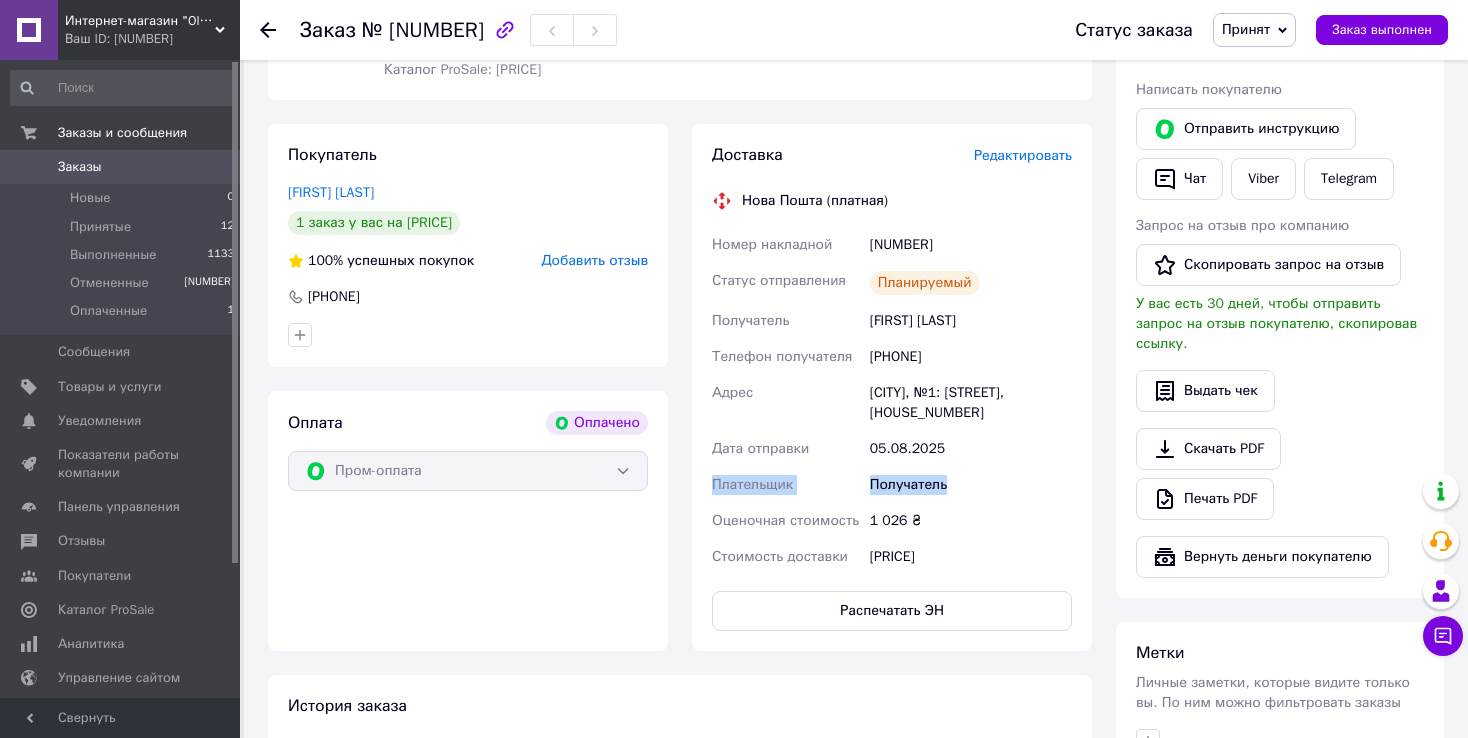 drag, startPoint x: 1075, startPoint y: 446, endPoint x: 1059, endPoint y: 455, distance: 18.35756 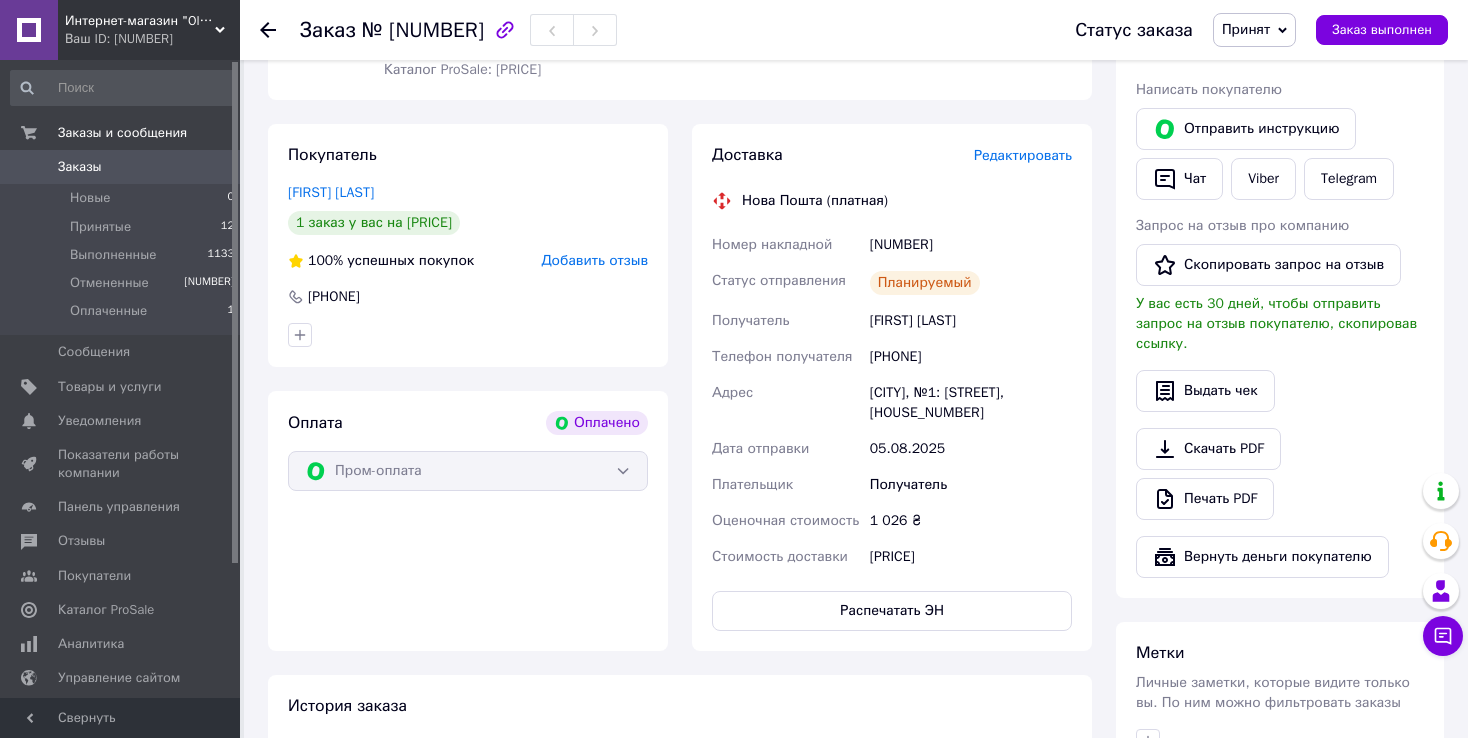 click on "[NUMBER]" at bounding box center (971, 245) 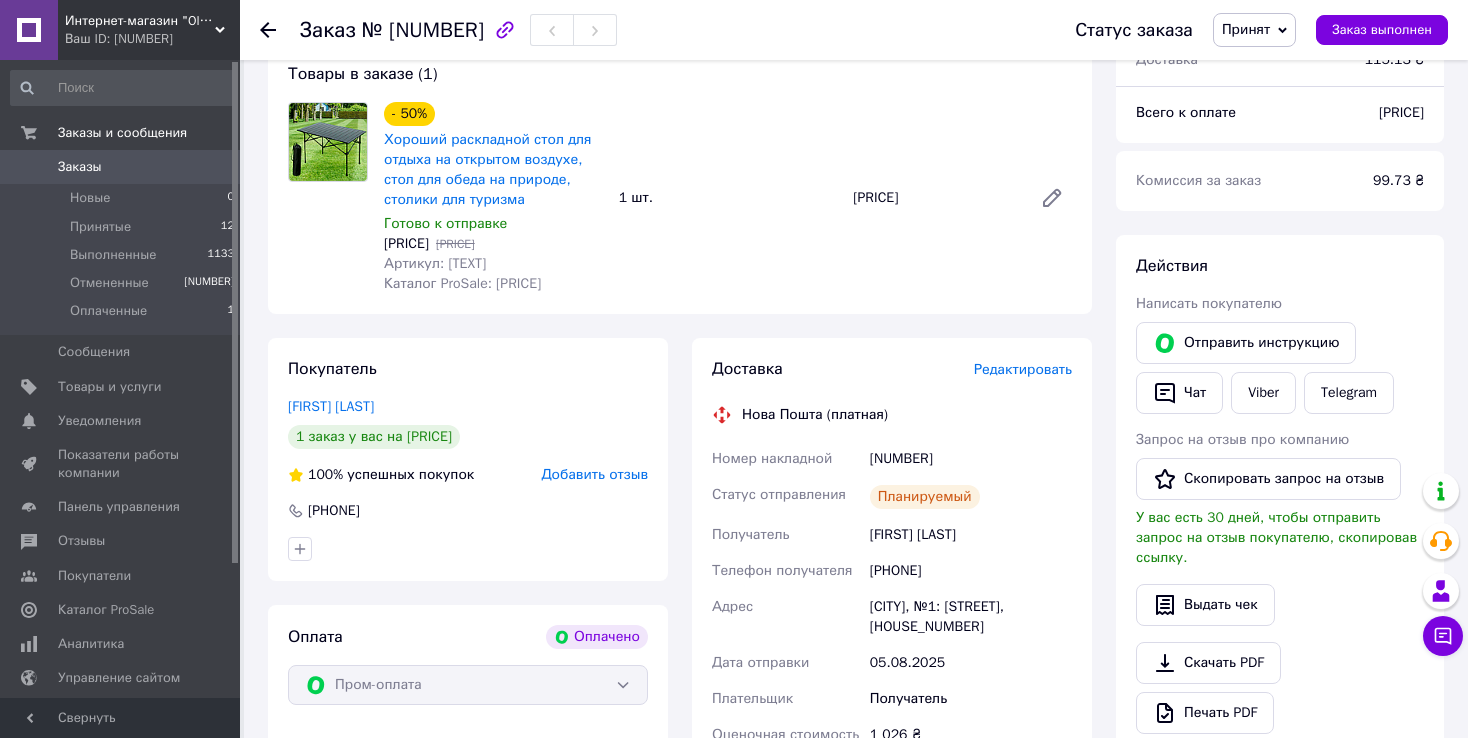 scroll, scrollTop: 200, scrollLeft: 0, axis: vertical 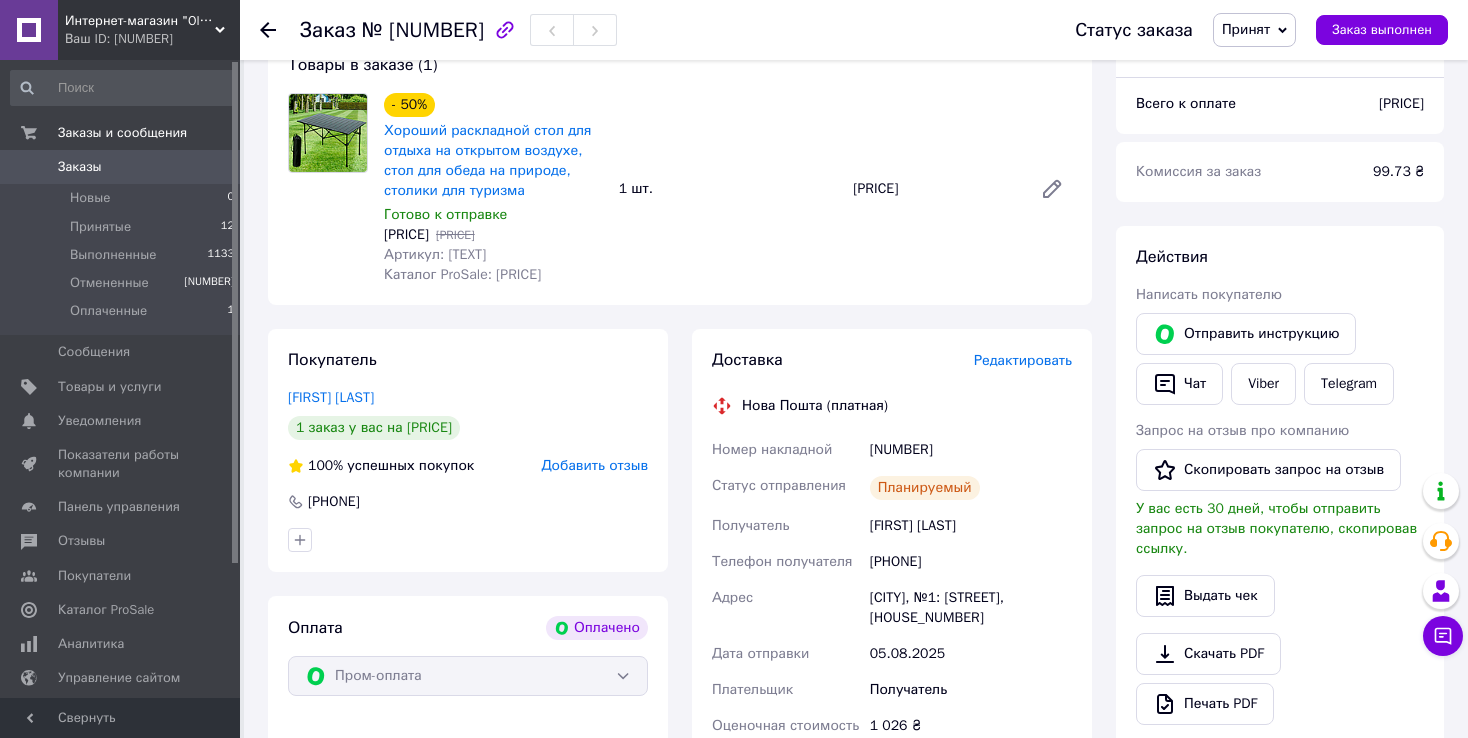 drag, startPoint x: 999, startPoint y: 534, endPoint x: 866, endPoint y: 545, distance: 133.45412 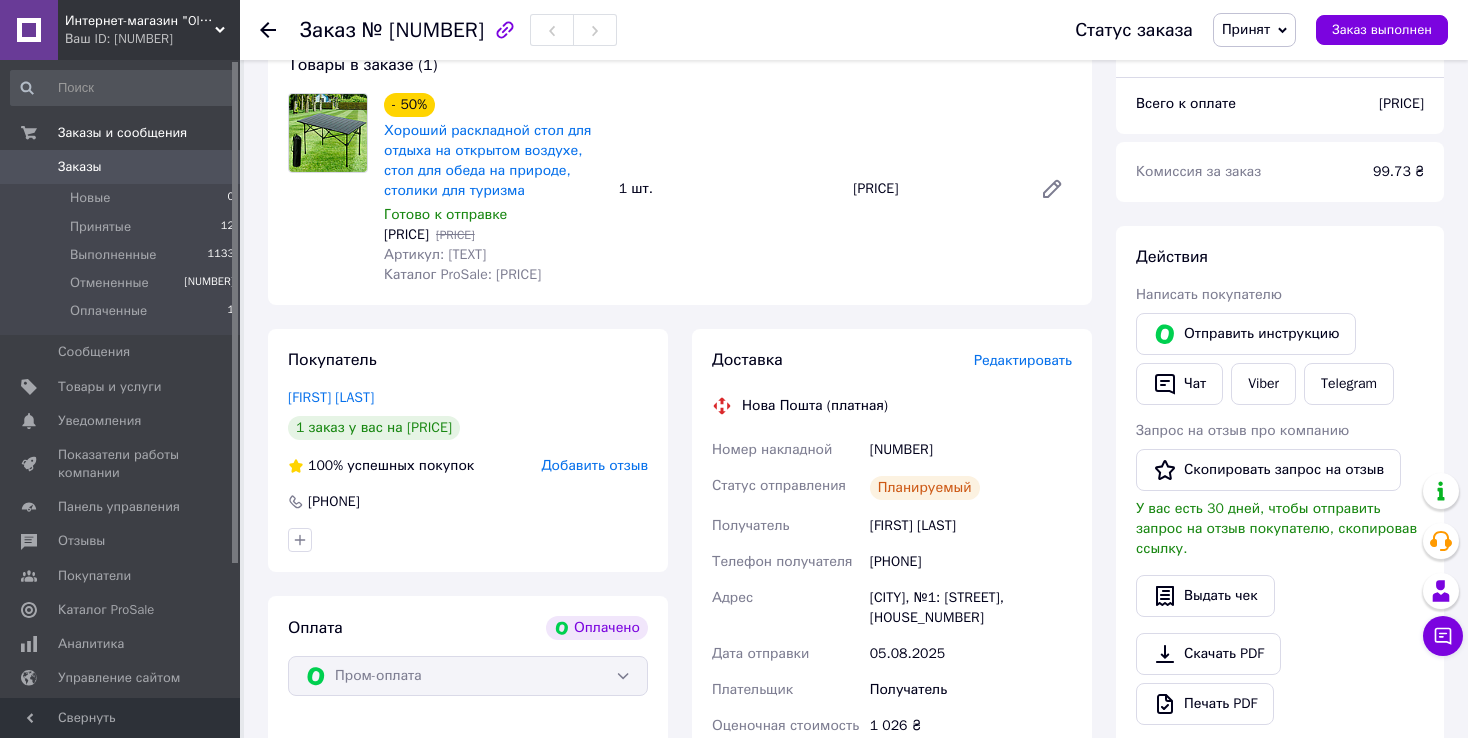 drag, startPoint x: 989, startPoint y: 564, endPoint x: 867, endPoint y: 558, distance: 122.14745 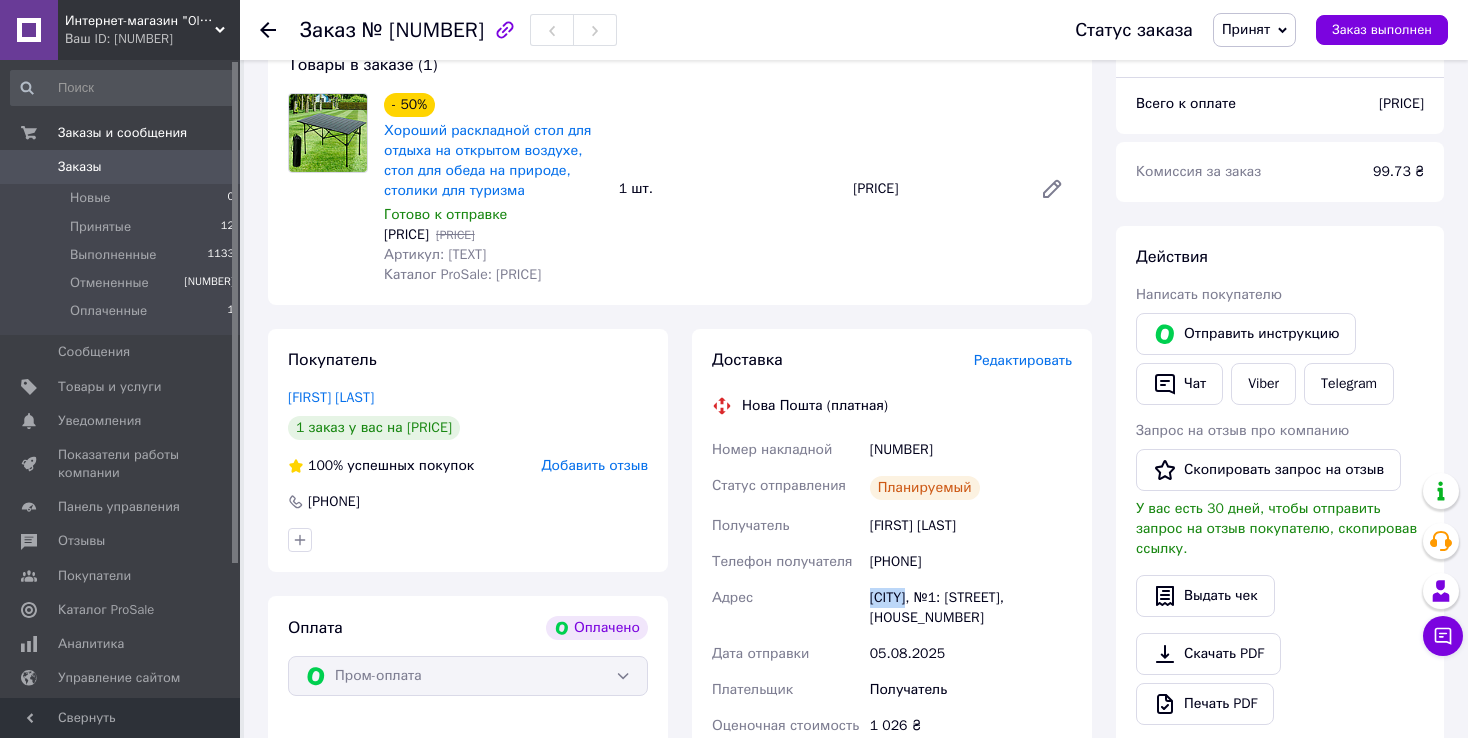 click on "[CITY], №1: [STREET], [HOUSE_NUMBER]" at bounding box center [971, 608] 